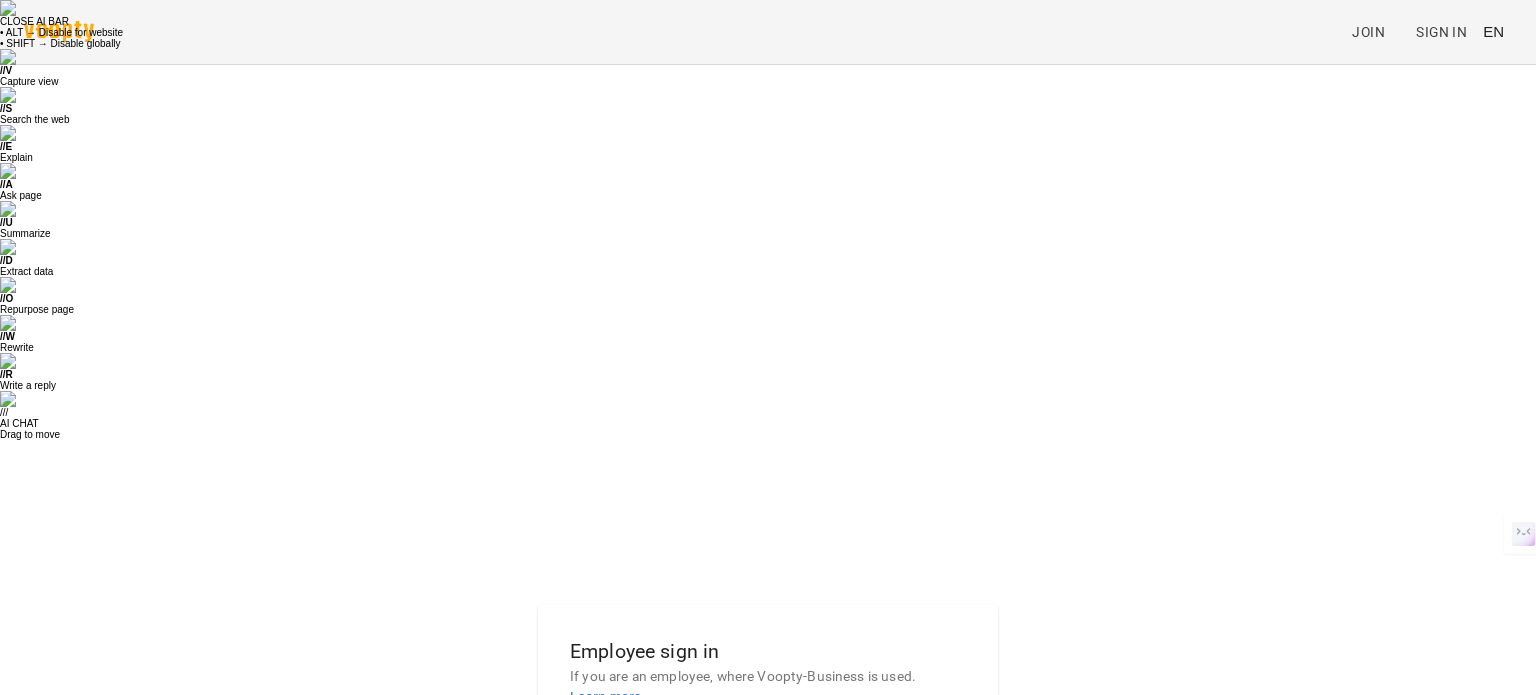 scroll, scrollTop: 0, scrollLeft: 0, axis: both 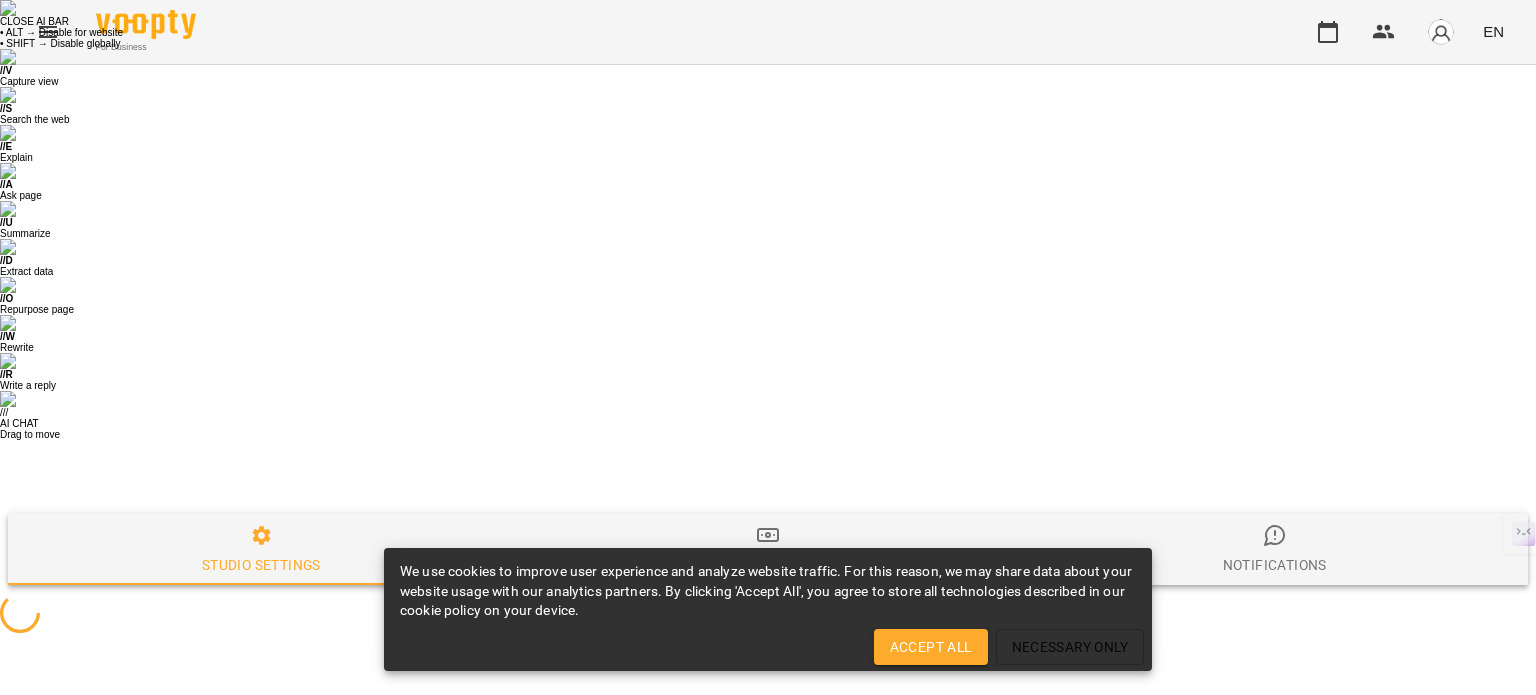 select on "**" 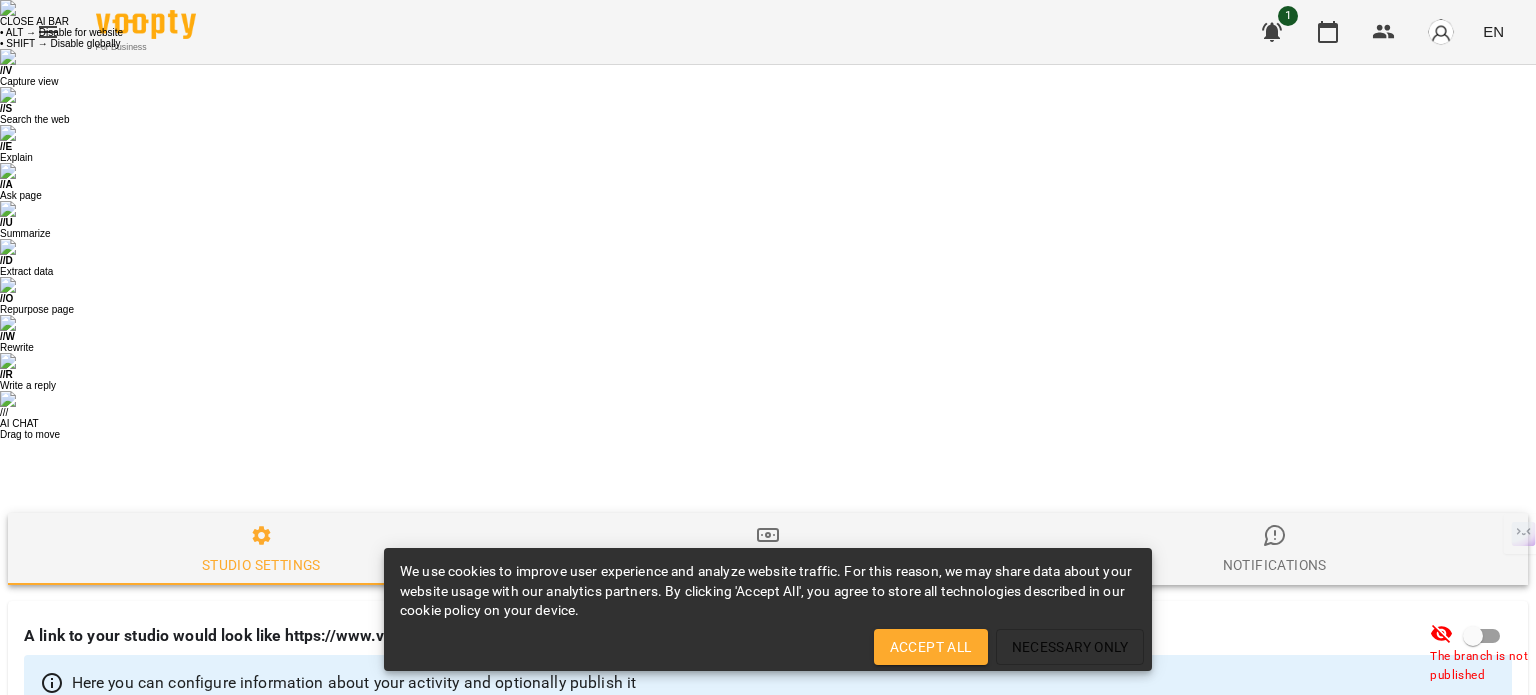click 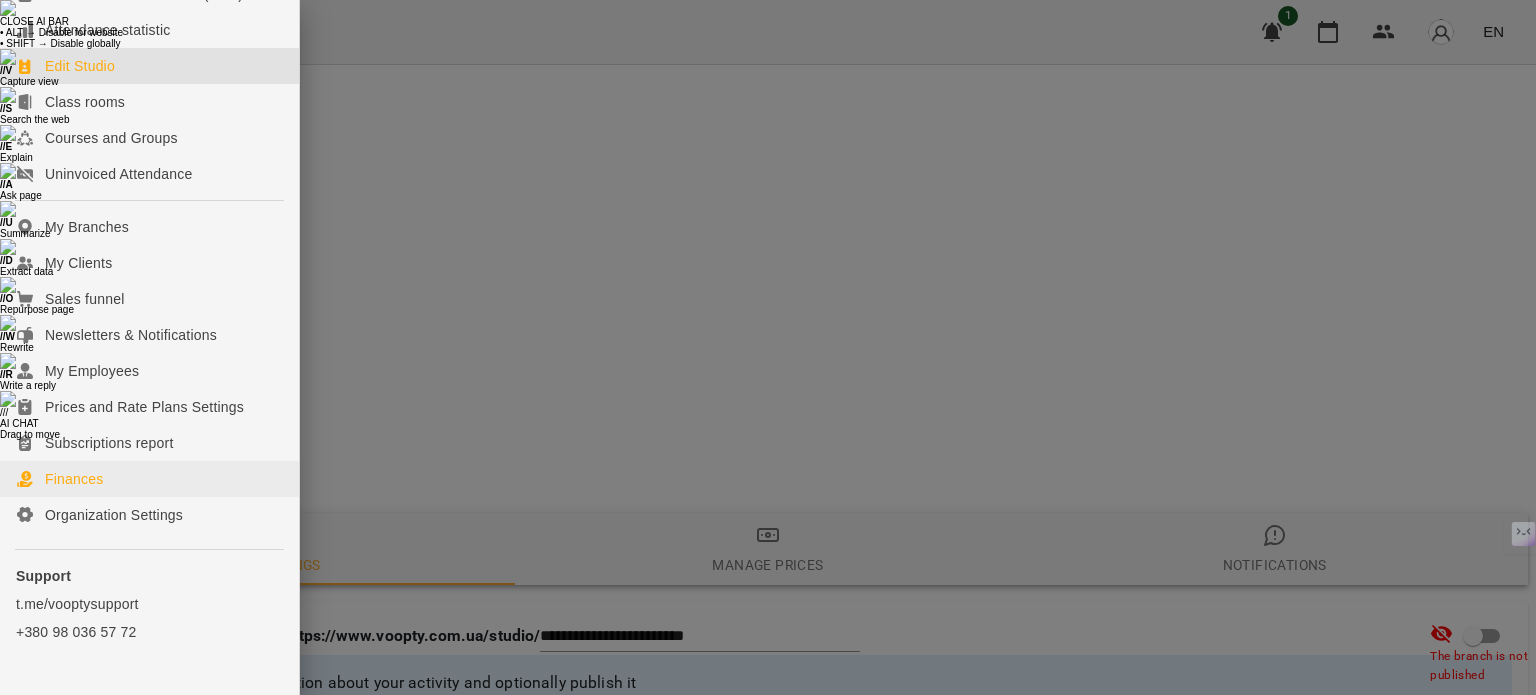 scroll, scrollTop: 200, scrollLeft: 0, axis: vertical 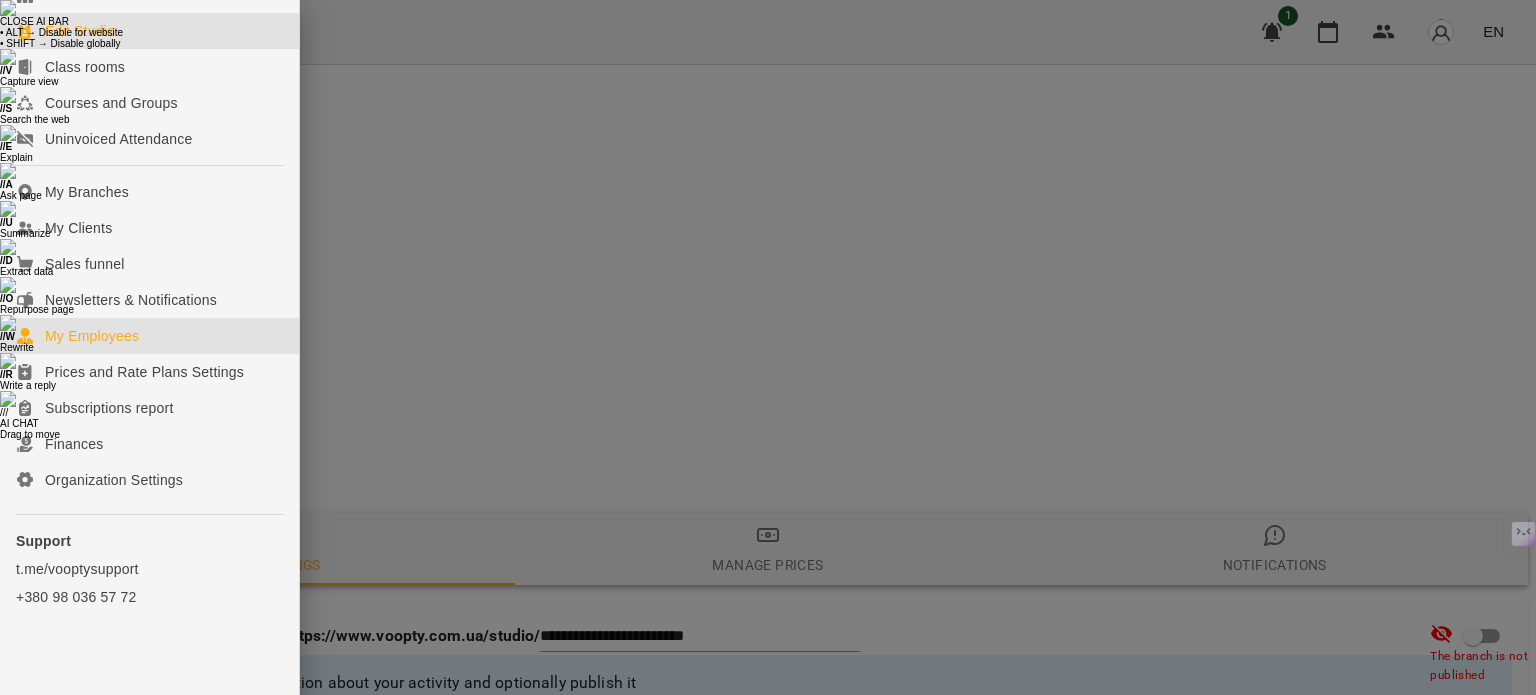 click on "My Employees" at bounding box center (92, 336) 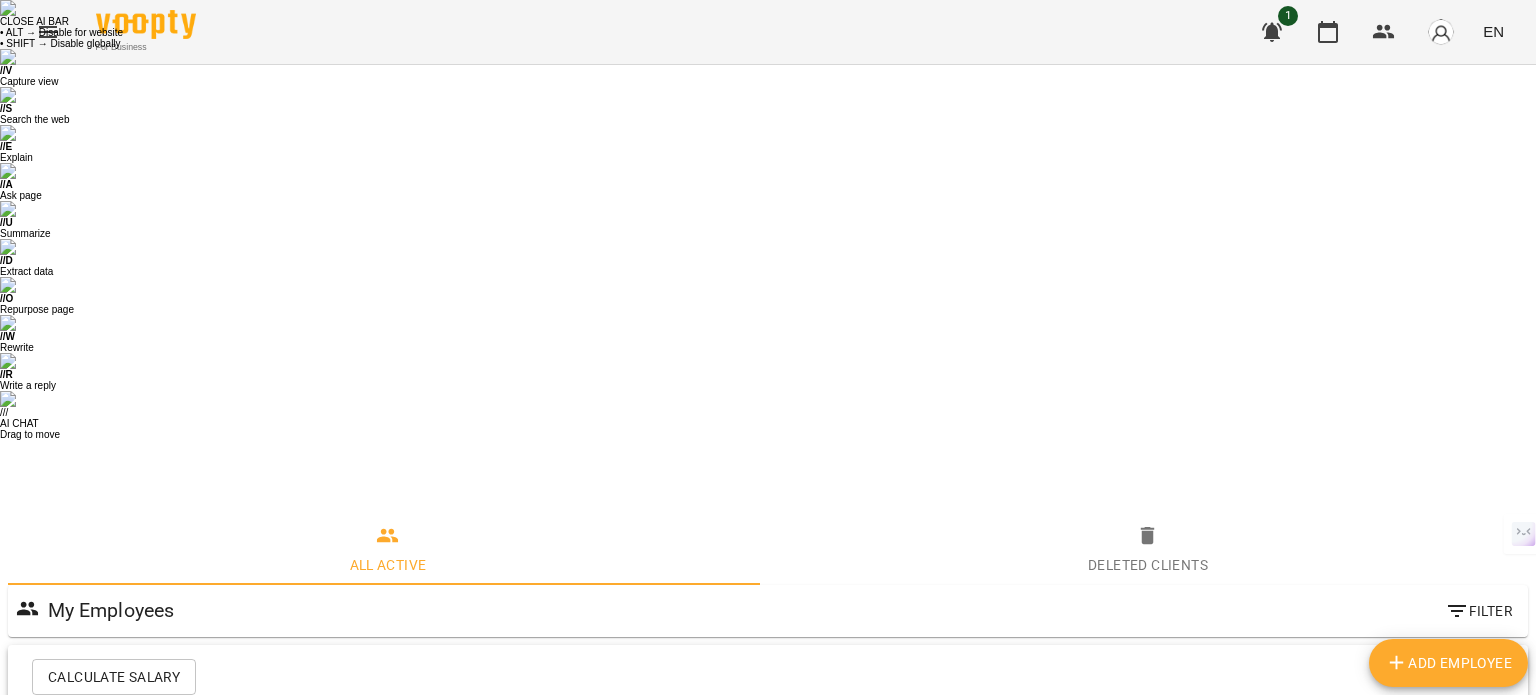 scroll, scrollTop: 100, scrollLeft: 0, axis: vertical 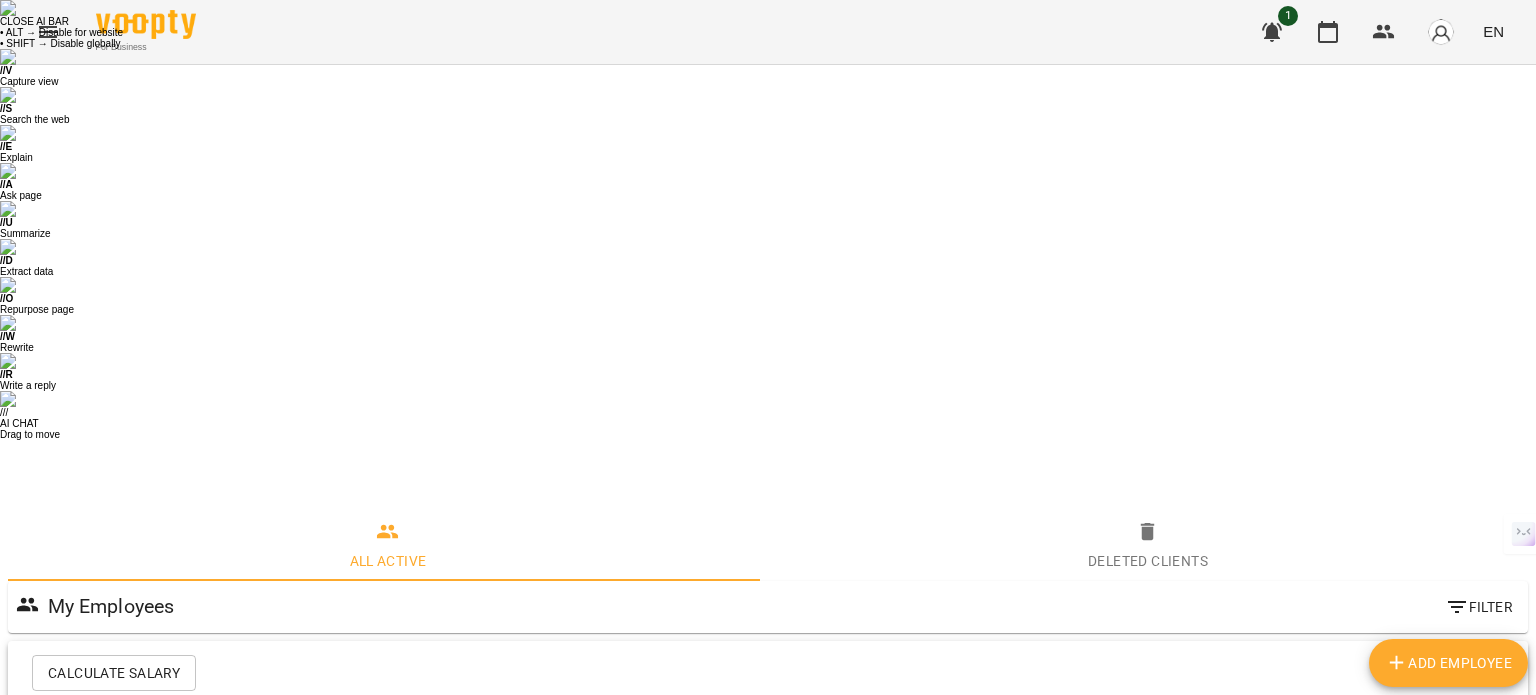click on "English Tutor:  Jonny Bruce Teacher" at bounding box center [768, 820] 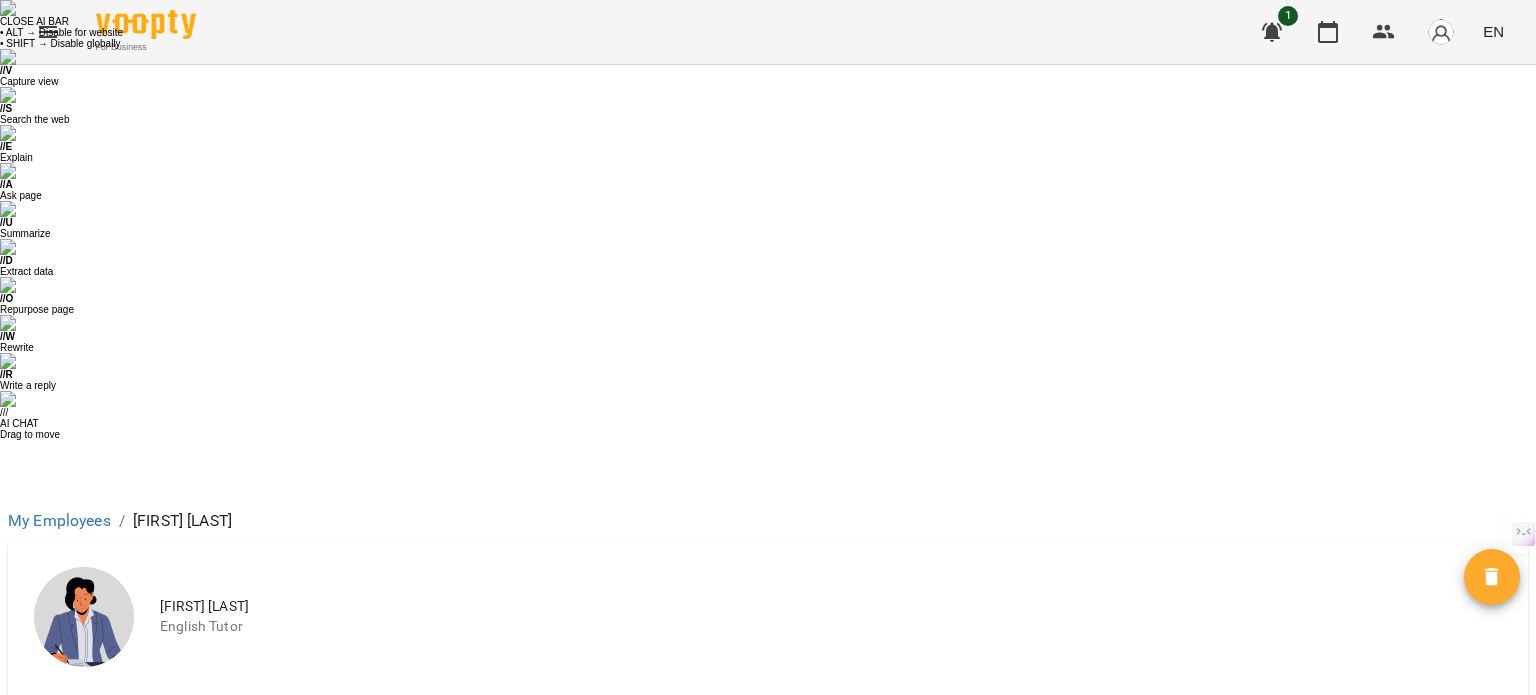 scroll, scrollTop: 171, scrollLeft: 0, axis: vertical 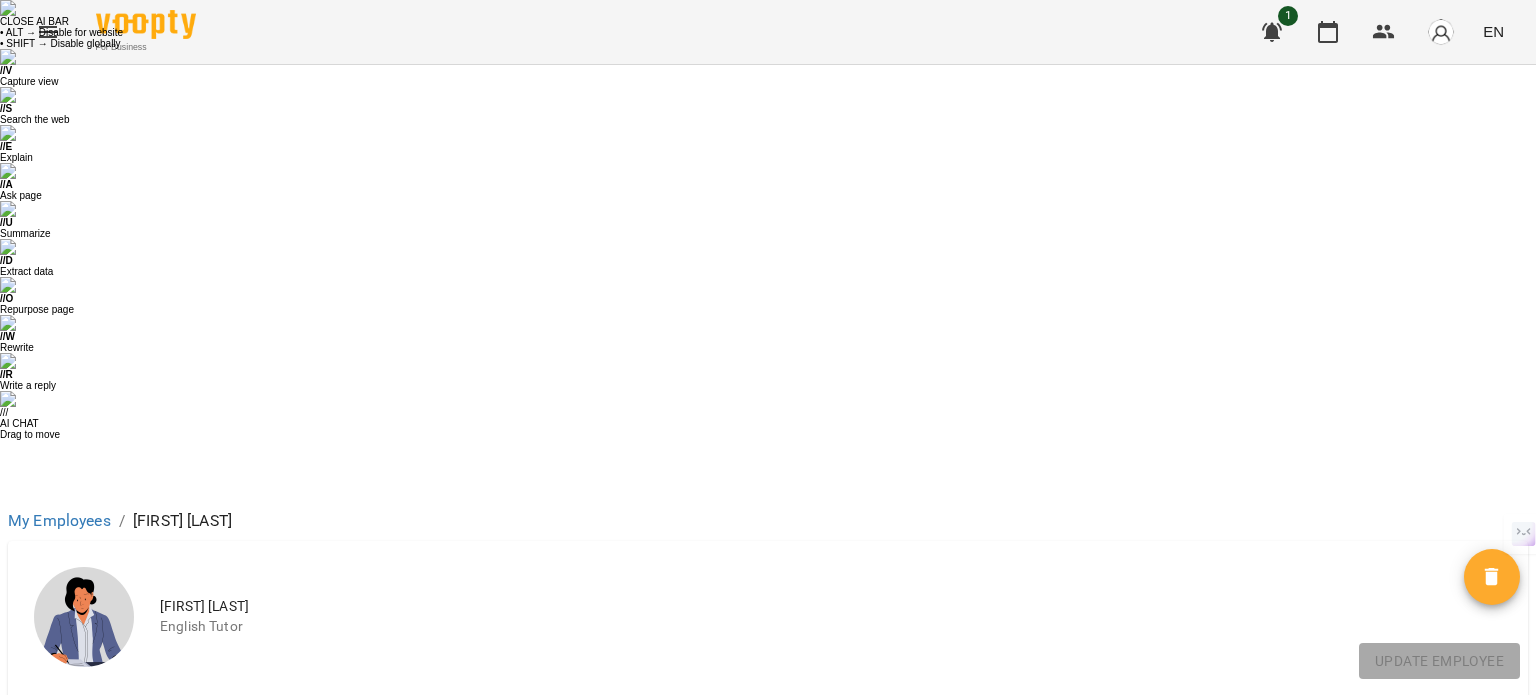 click on "Salary and Expenses" at bounding box center [1376, 887] 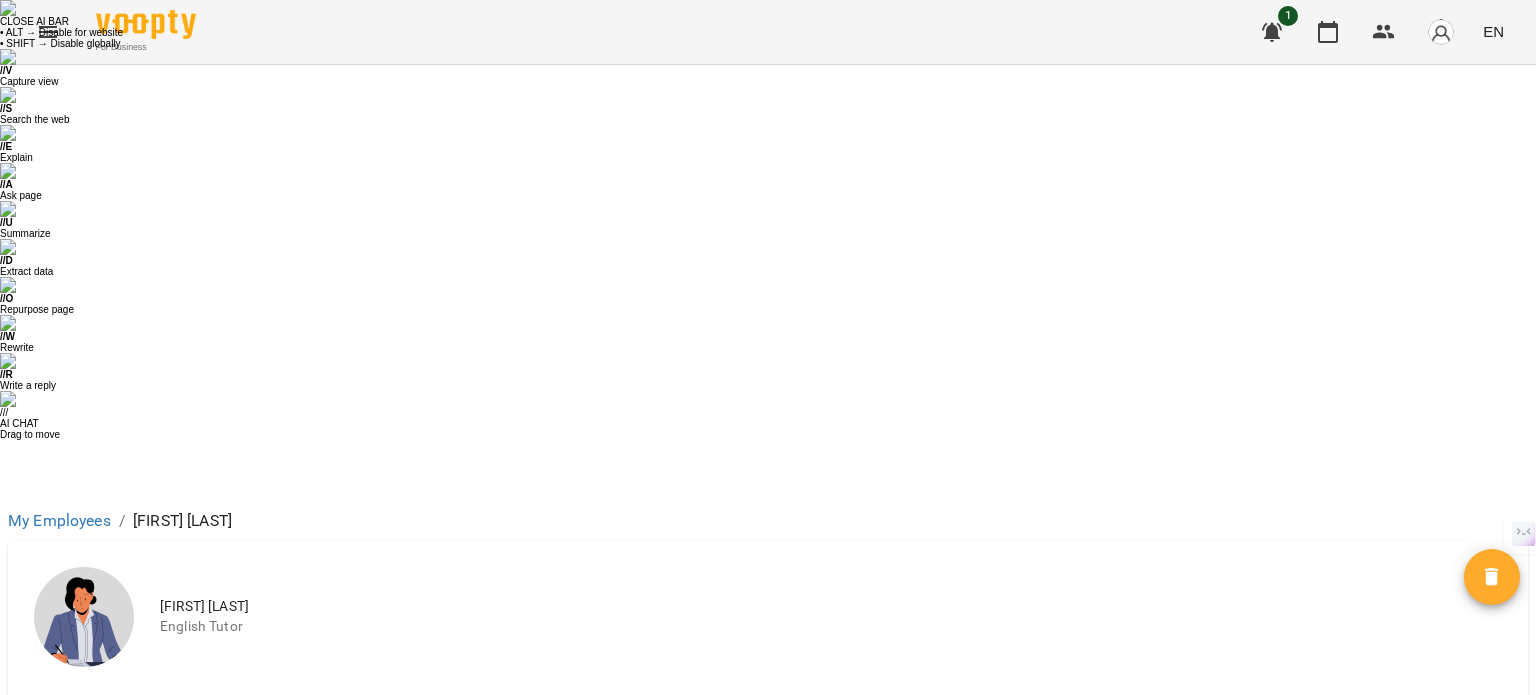 scroll, scrollTop: 108, scrollLeft: 0, axis: vertical 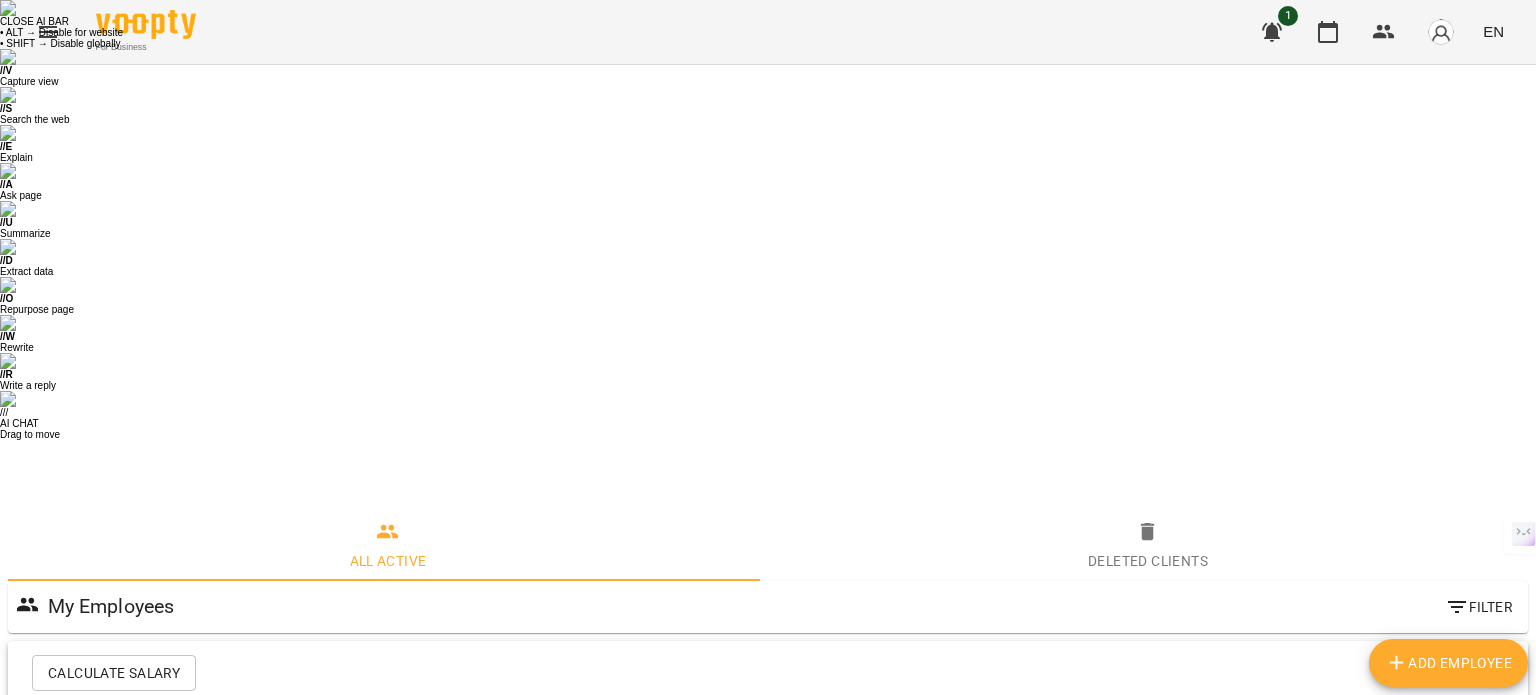 click on "Вчитель англійської мови:  Дар'я Цимбал" at bounding box center (238, 1546) 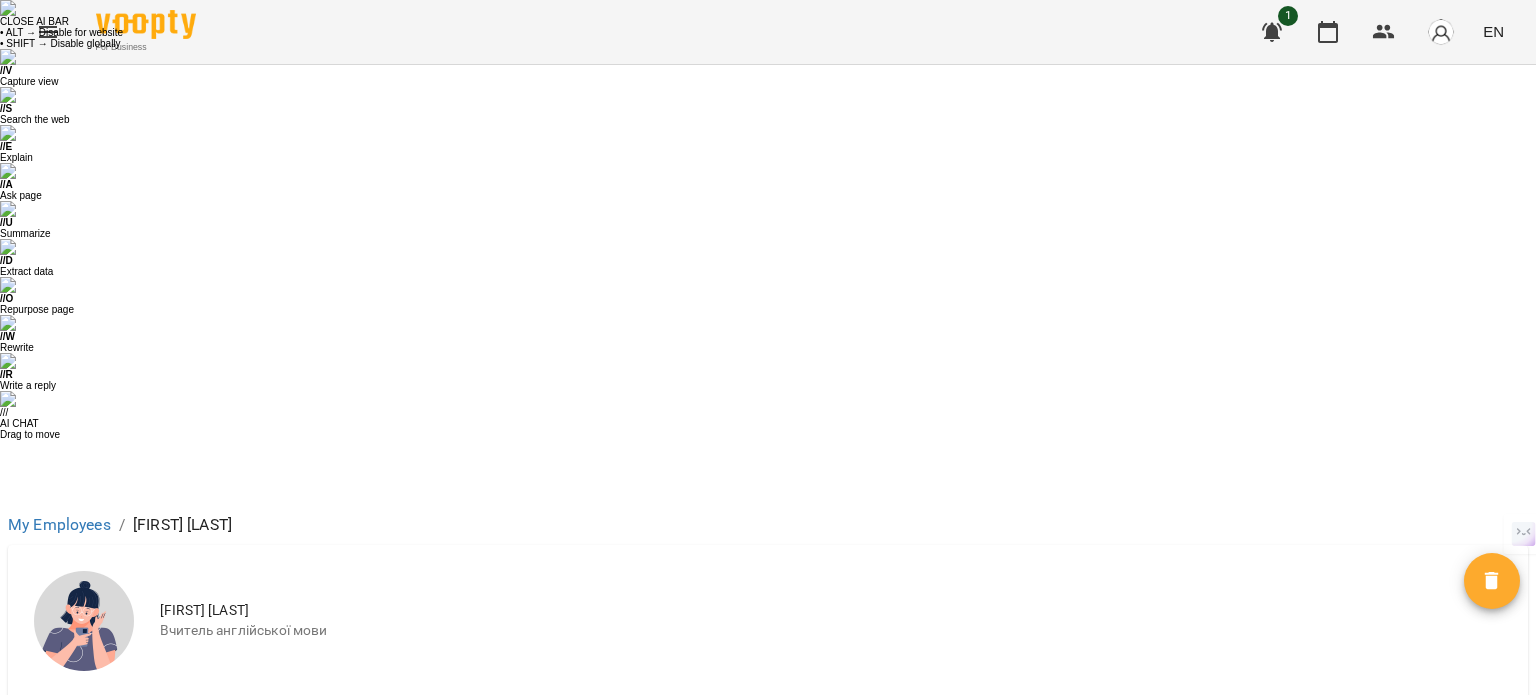 click on "Salary and Expenses" at bounding box center [1376, 923] 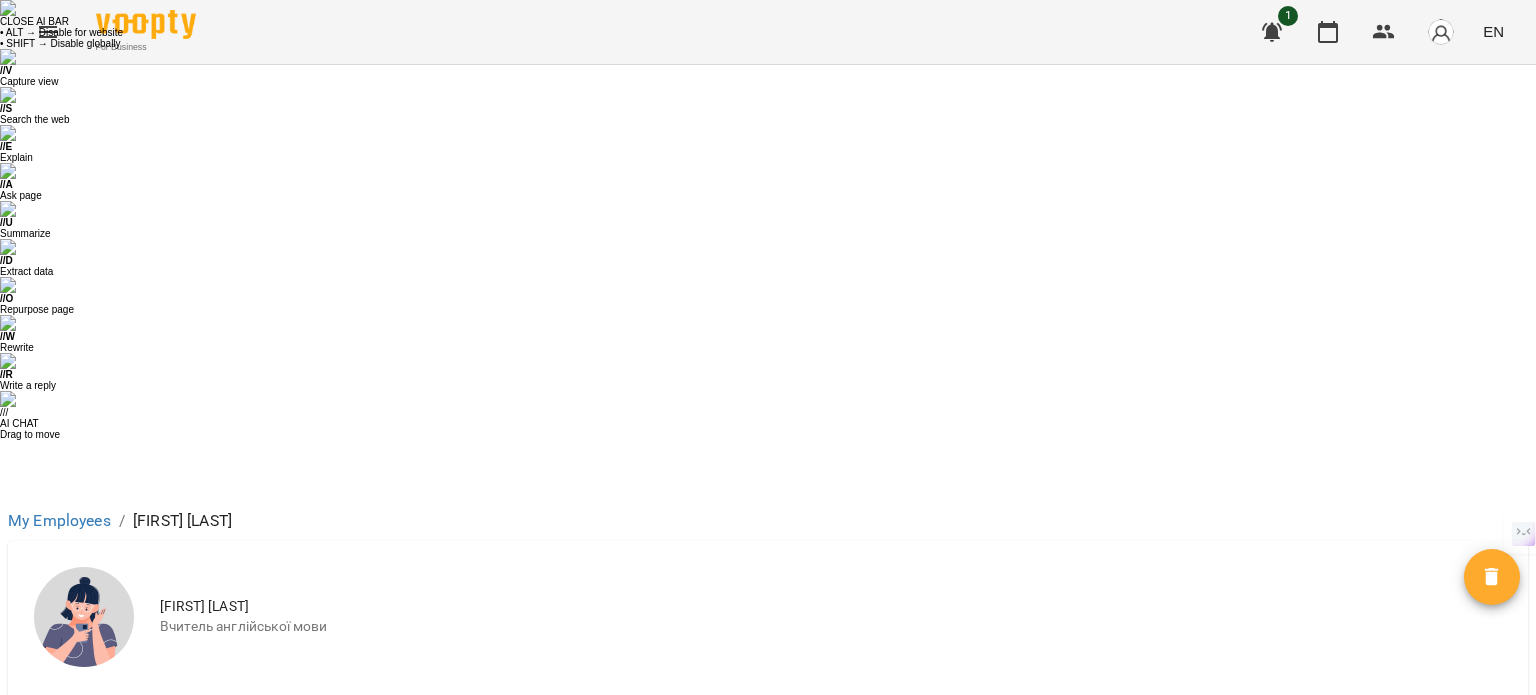 scroll, scrollTop: 200, scrollLeft: 0, axis: vertical 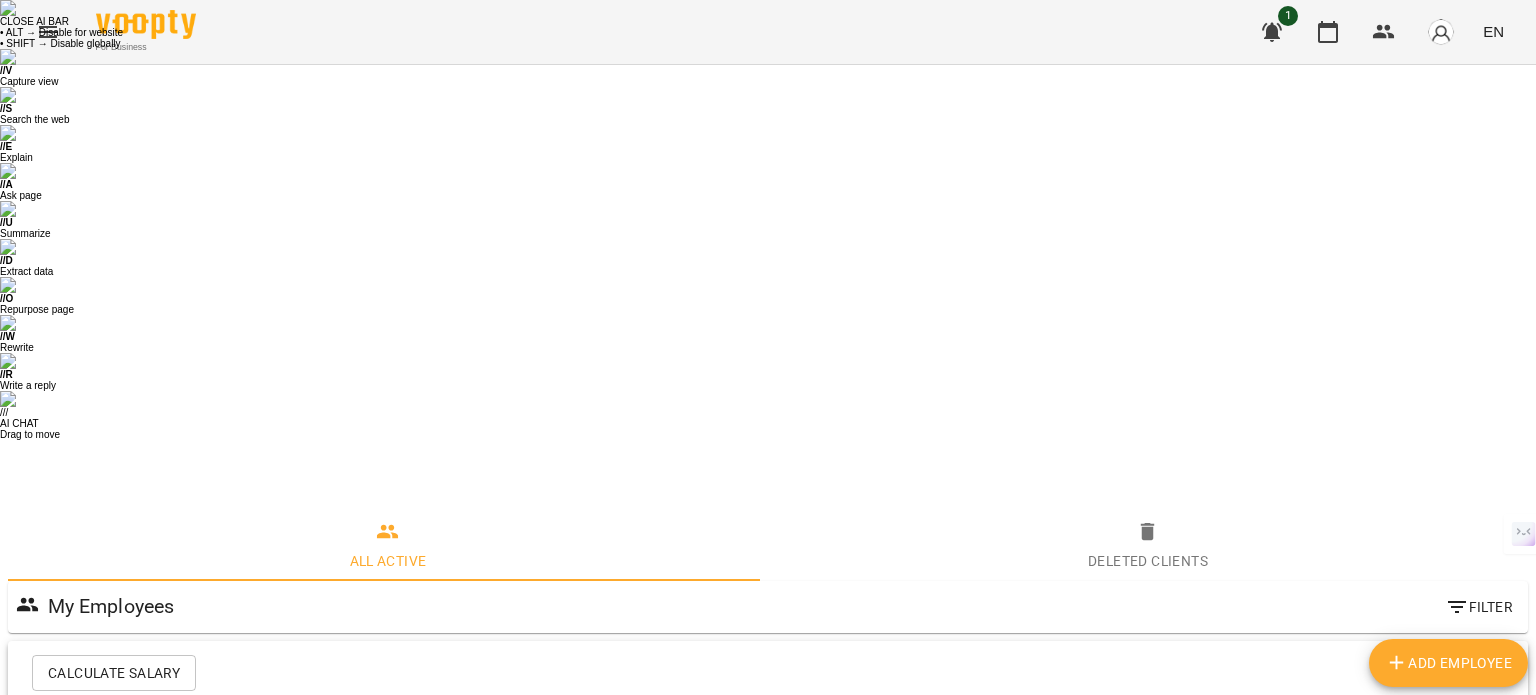 click on "Вчитель англ мови:  Валерія Вас" at bounding box center [212, 1397] 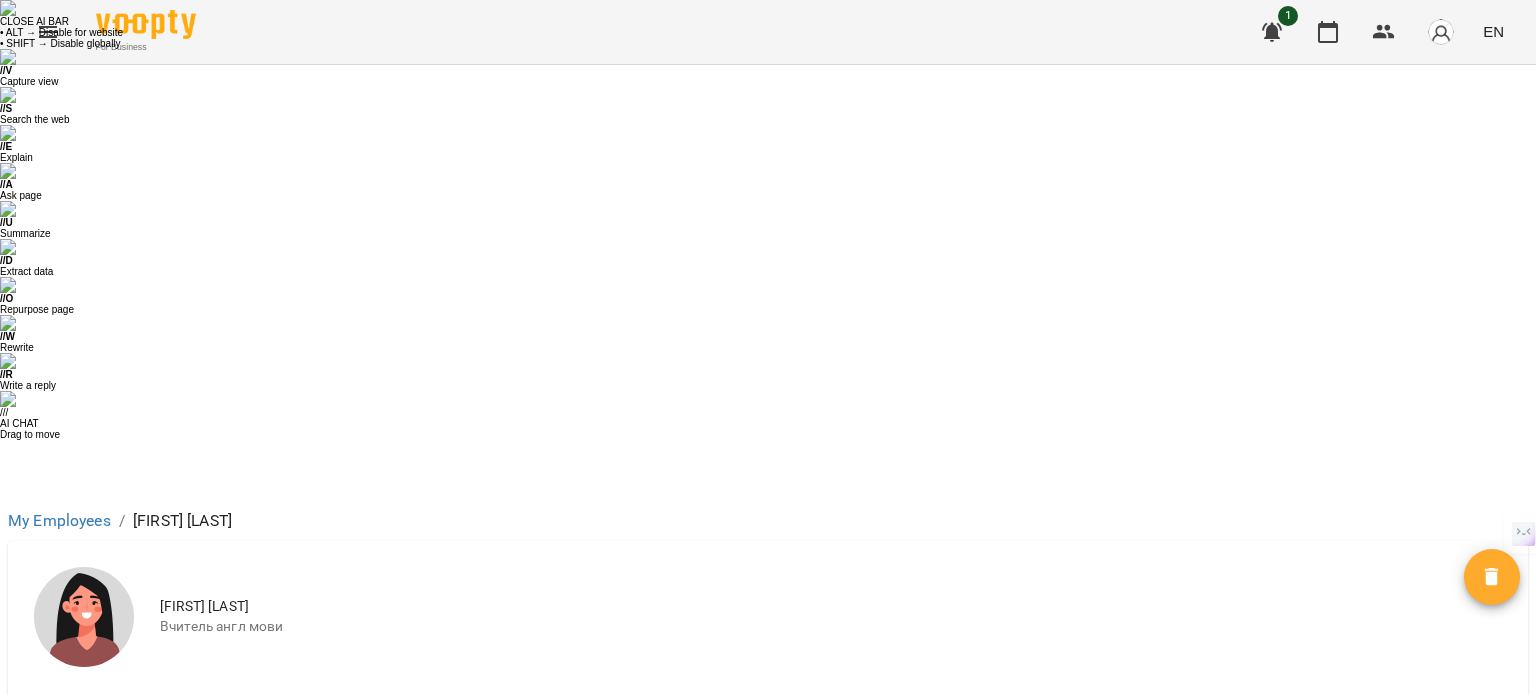 scroll, scrollTop: 200, scrollLeft: 0, axis: vertical 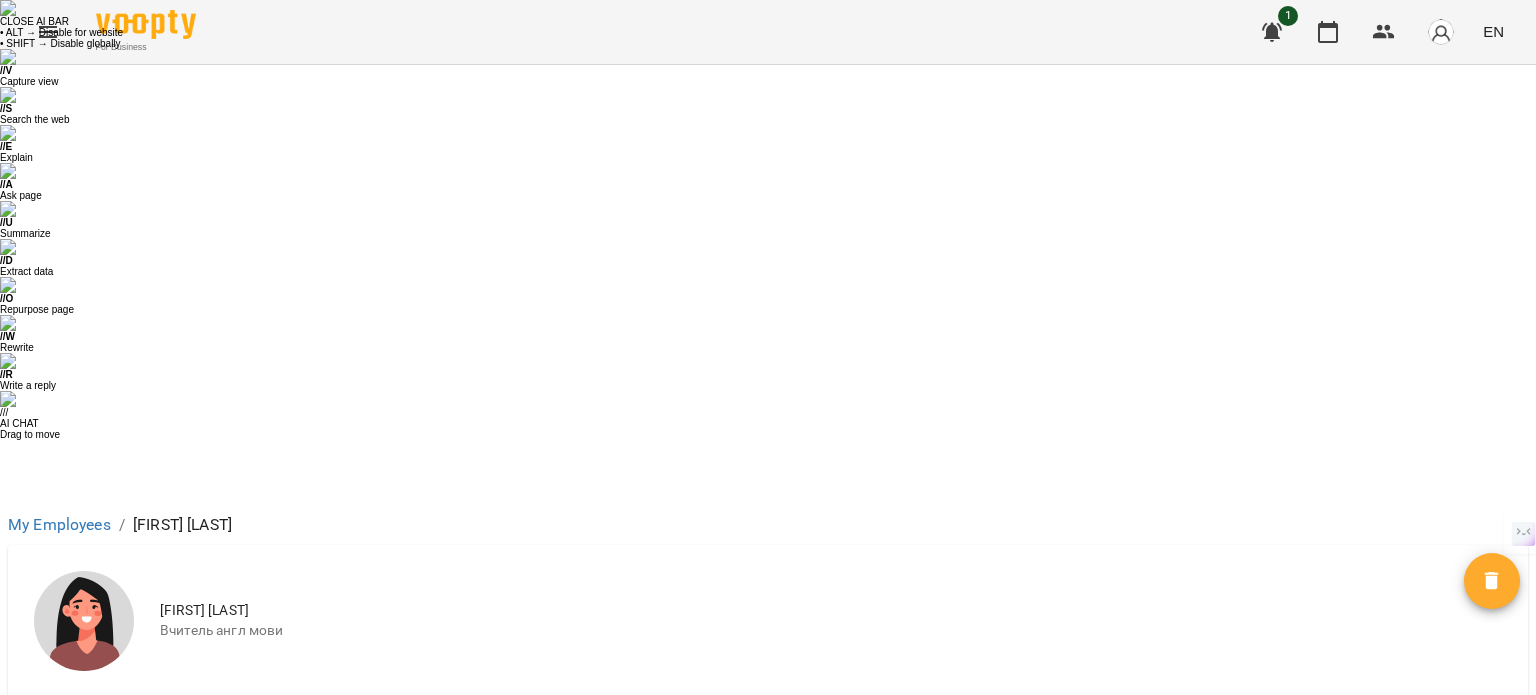 click on "VooptyEmployeeBot" at bounding box center (398, 771) 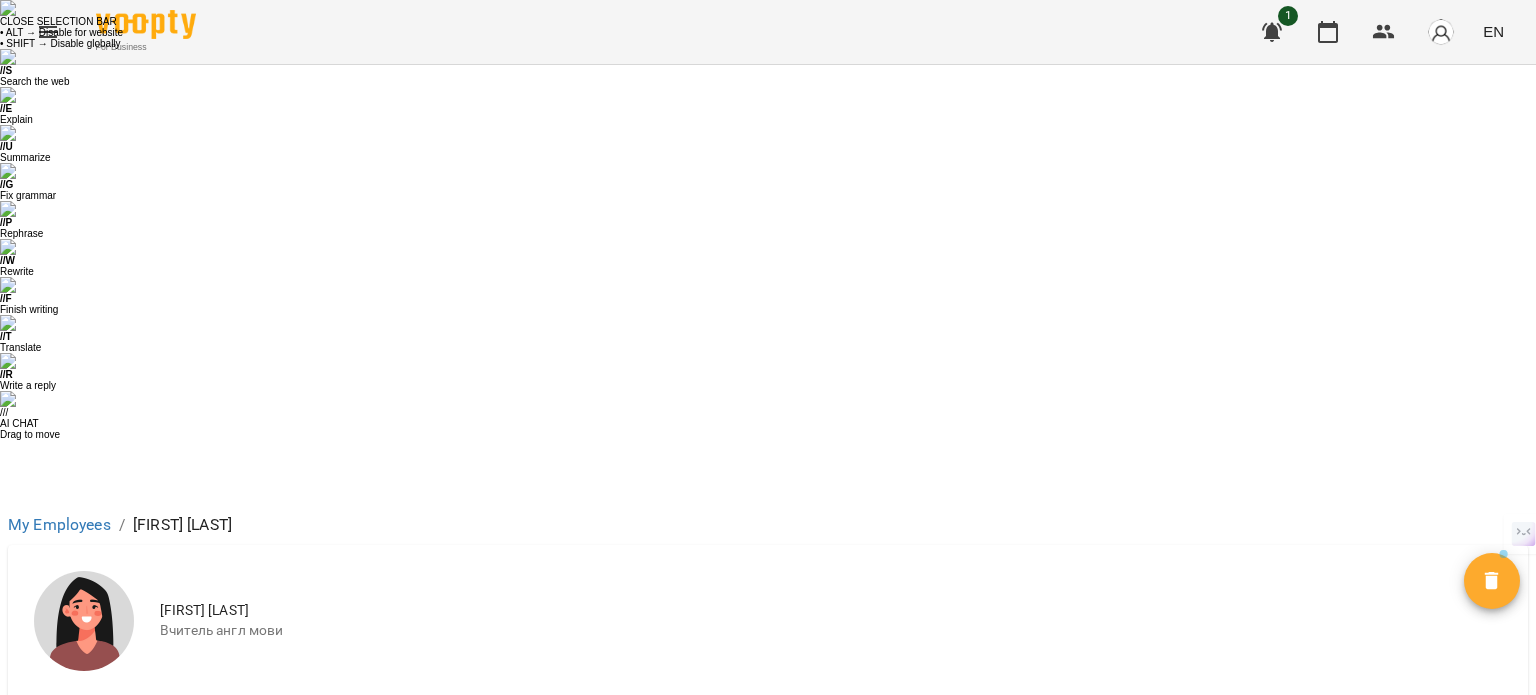 drag, startPoint x: 175, startPoint y: 333, endPoint x: 152, endPoint y: 334, distance: 23.021729 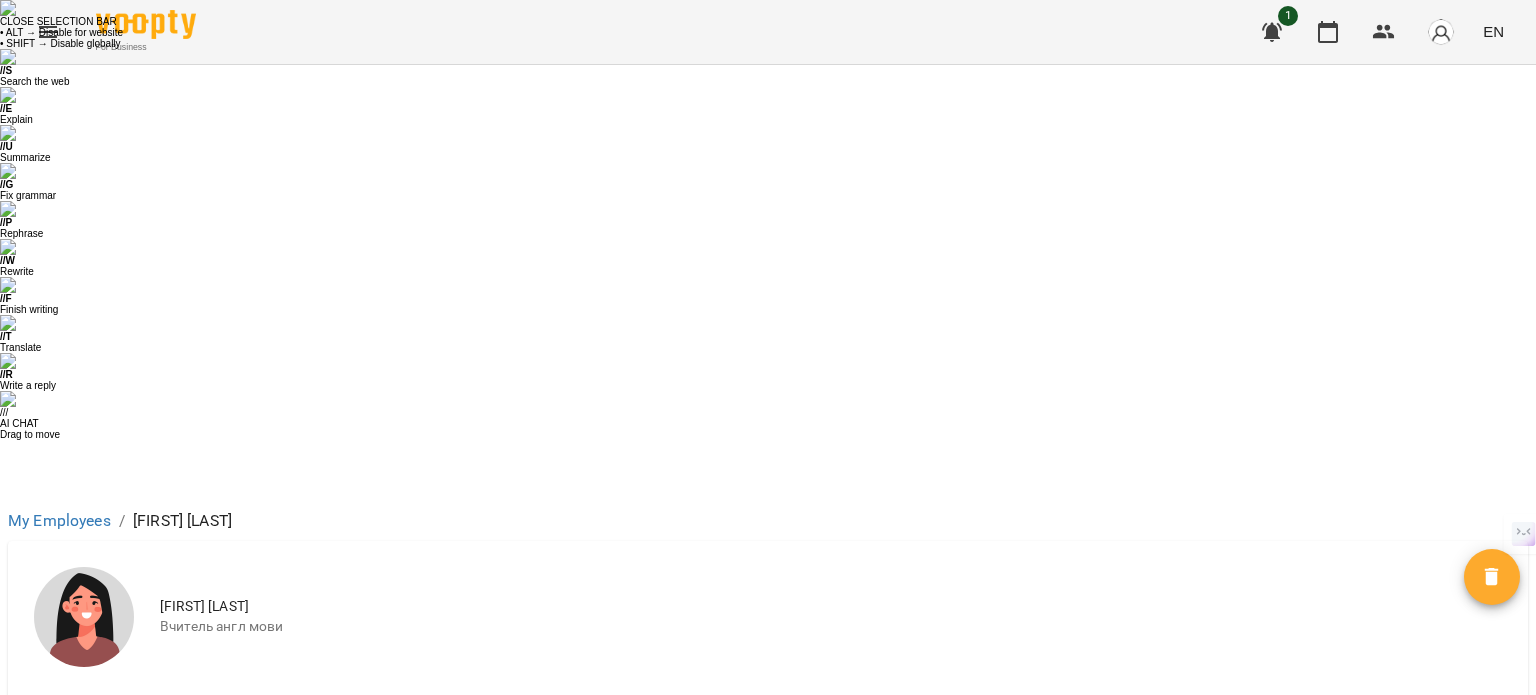 scroll, scrollTop: 48, scrollLeft: 0, axis: vertical 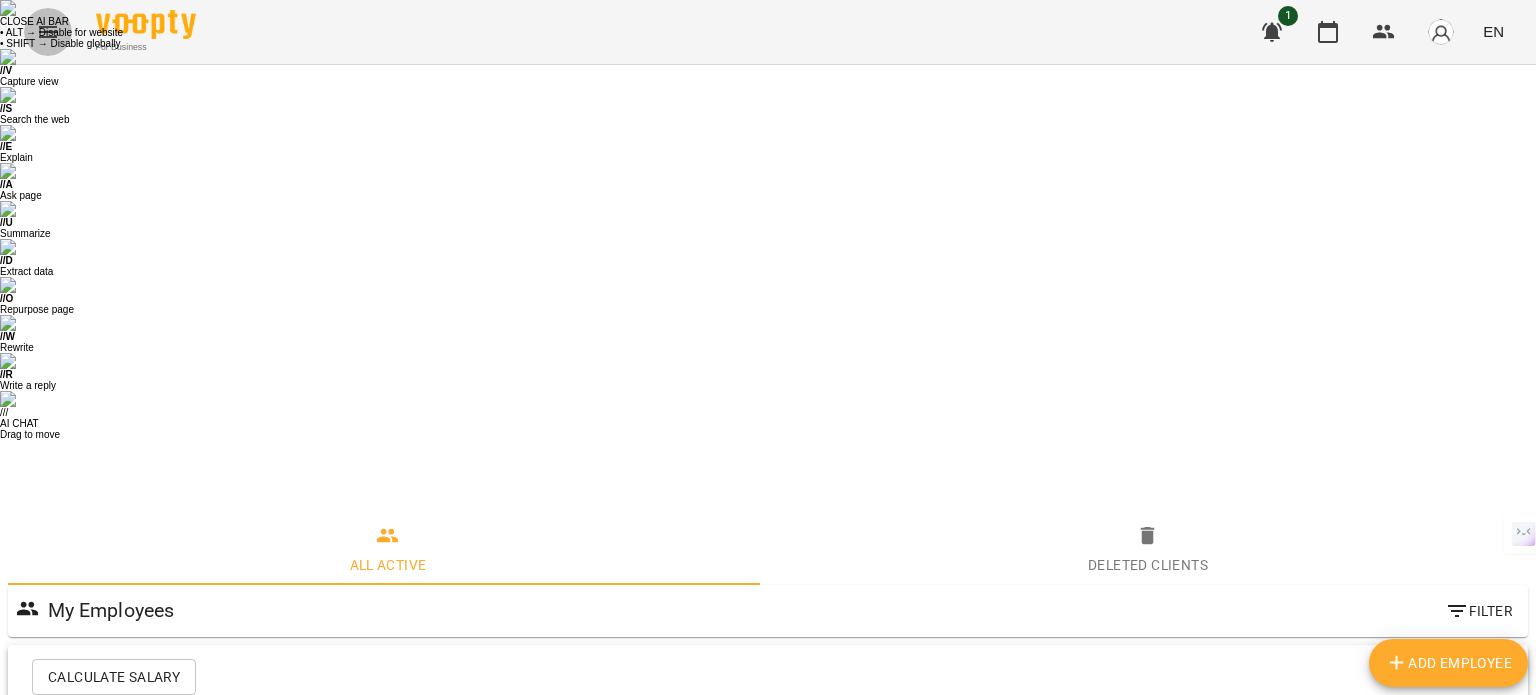 click 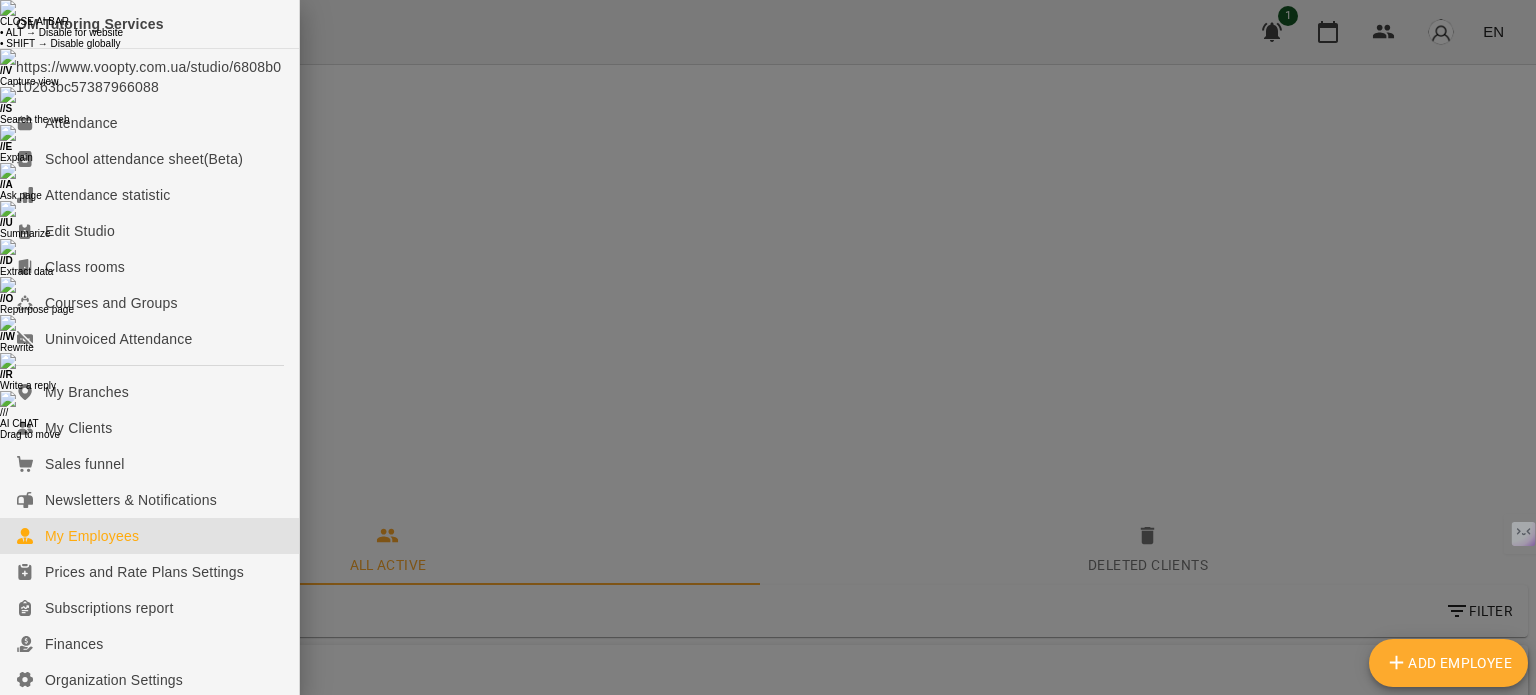 click at bounding box center (768, 347) 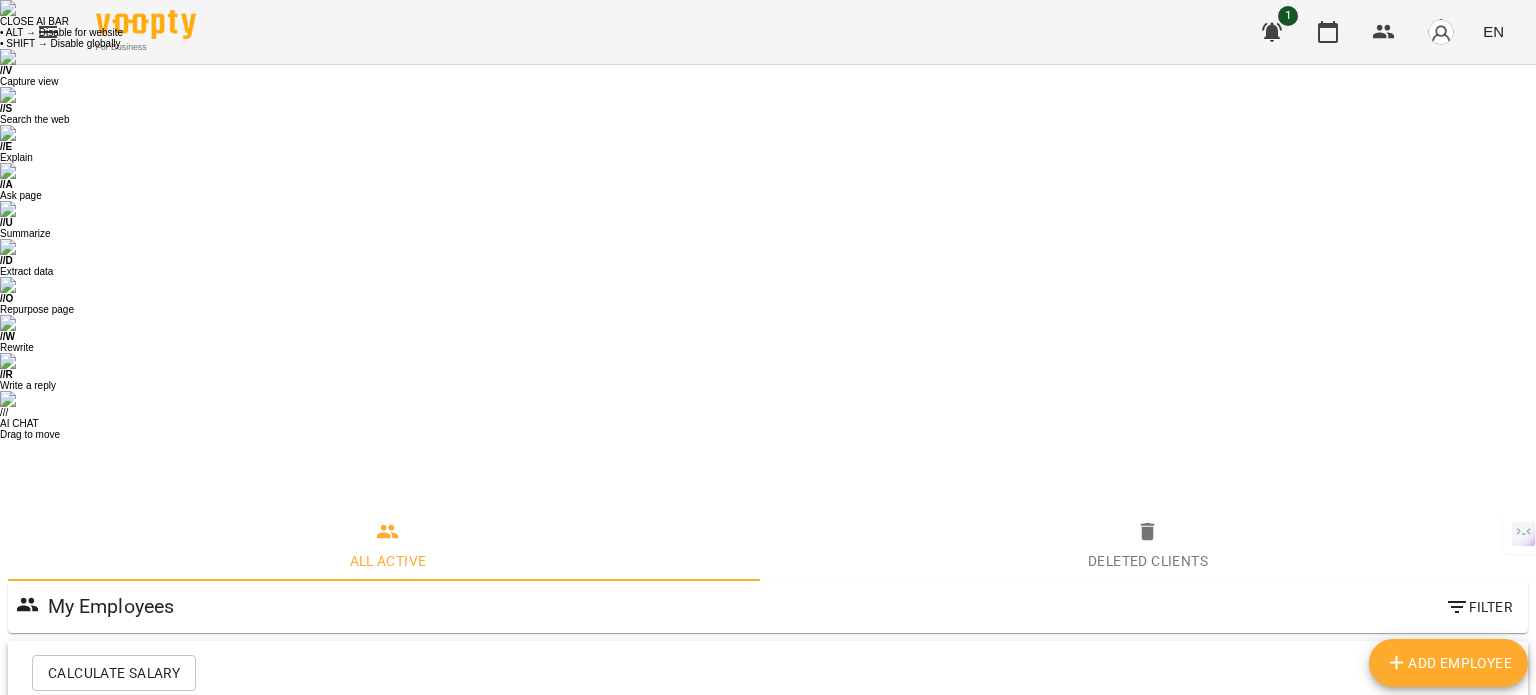 scroll, scrollTop: 1000, scrollLeft: 0, axis: vertical 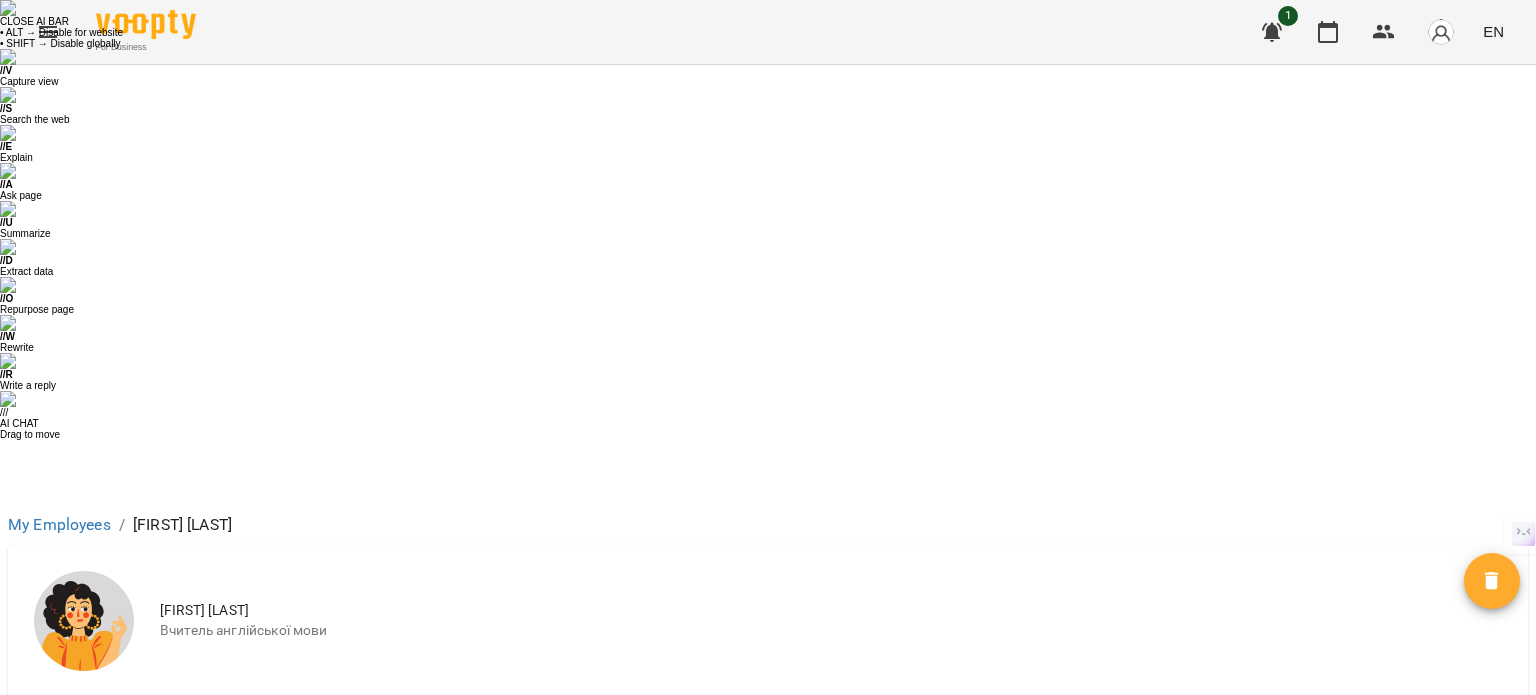 click on "Salary and Expenses" at bounding box center (1376, 923) 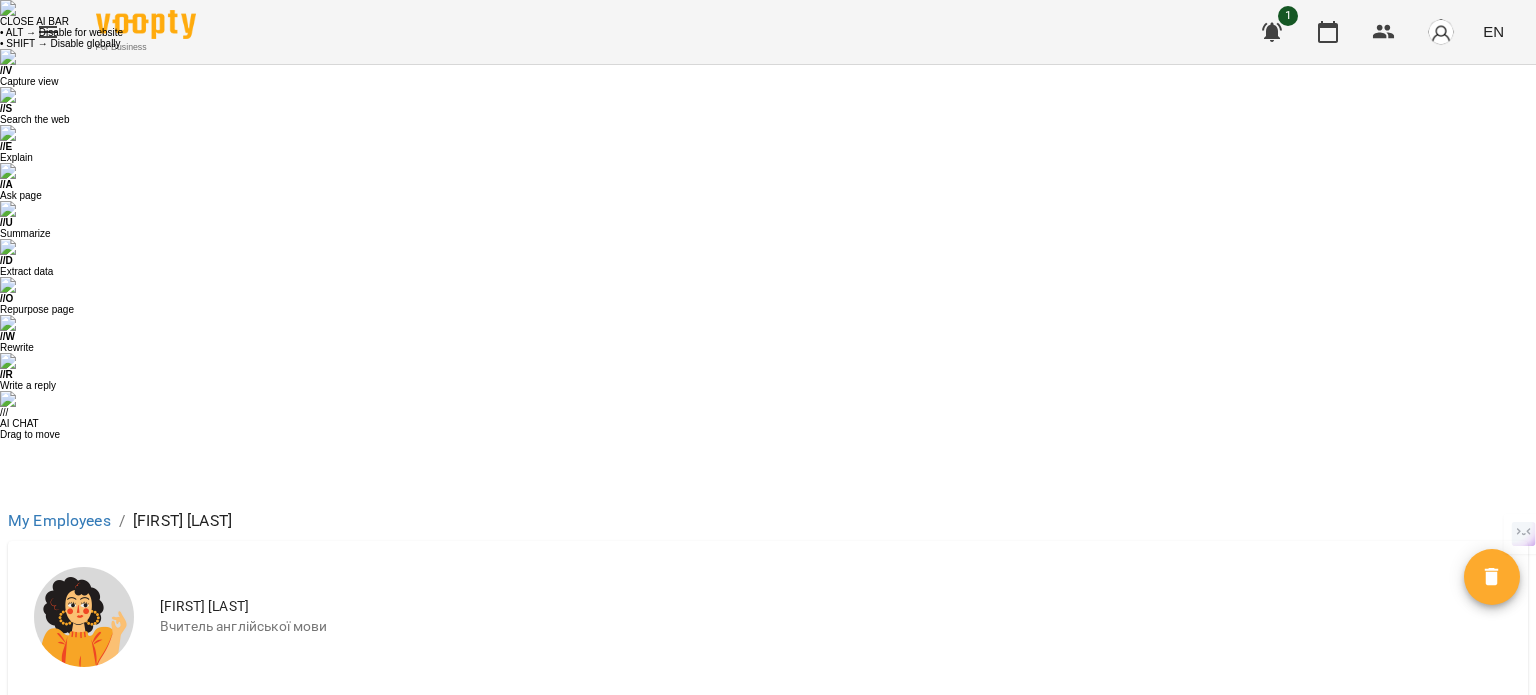 scroll, scrollTop: 0, scrollLeft: 0, axis: both 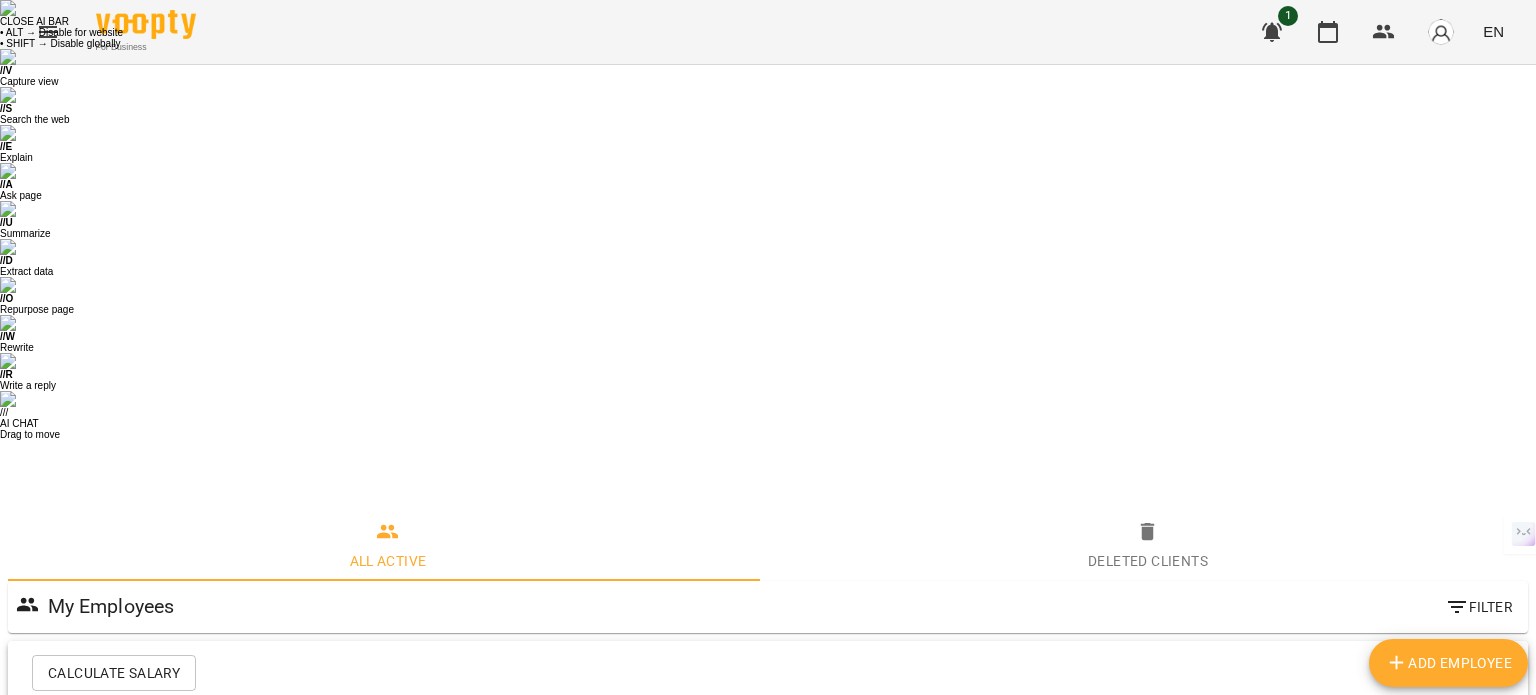 click on "Вчитель французської мови:  Яна Бутешова" at bounding box center [245, 3193] 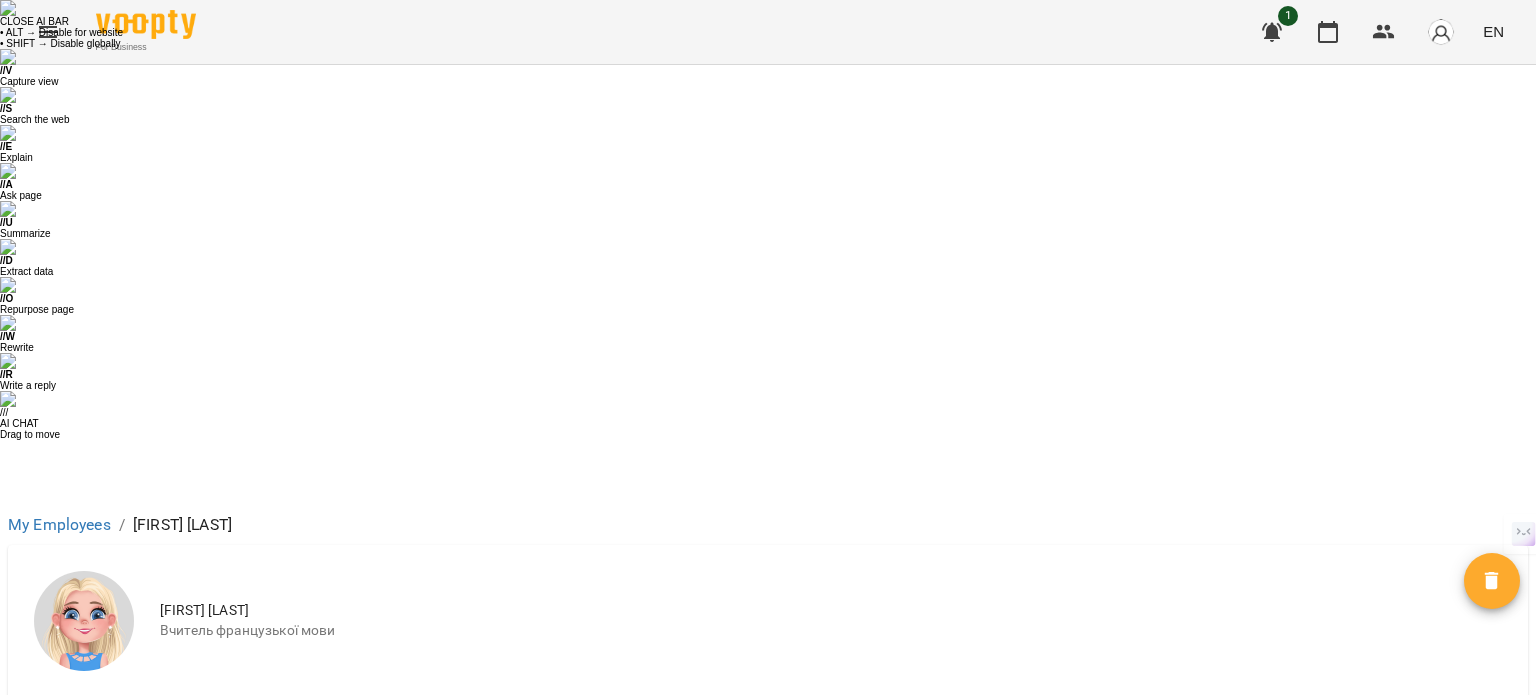 click on "Salary and Expenses" at bounding box center [1376, 938] 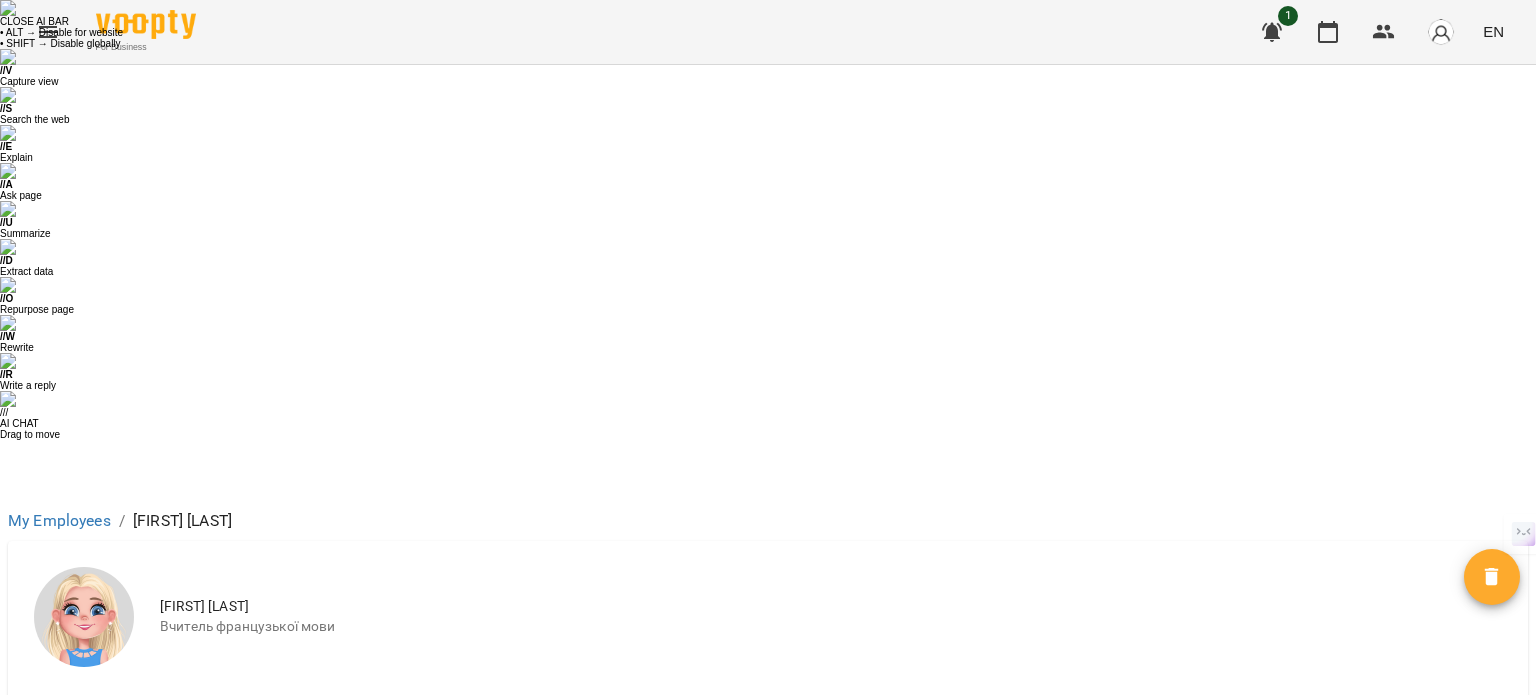 scroll, scrollTop: 400, scrollLeft: 0, axis: vertical 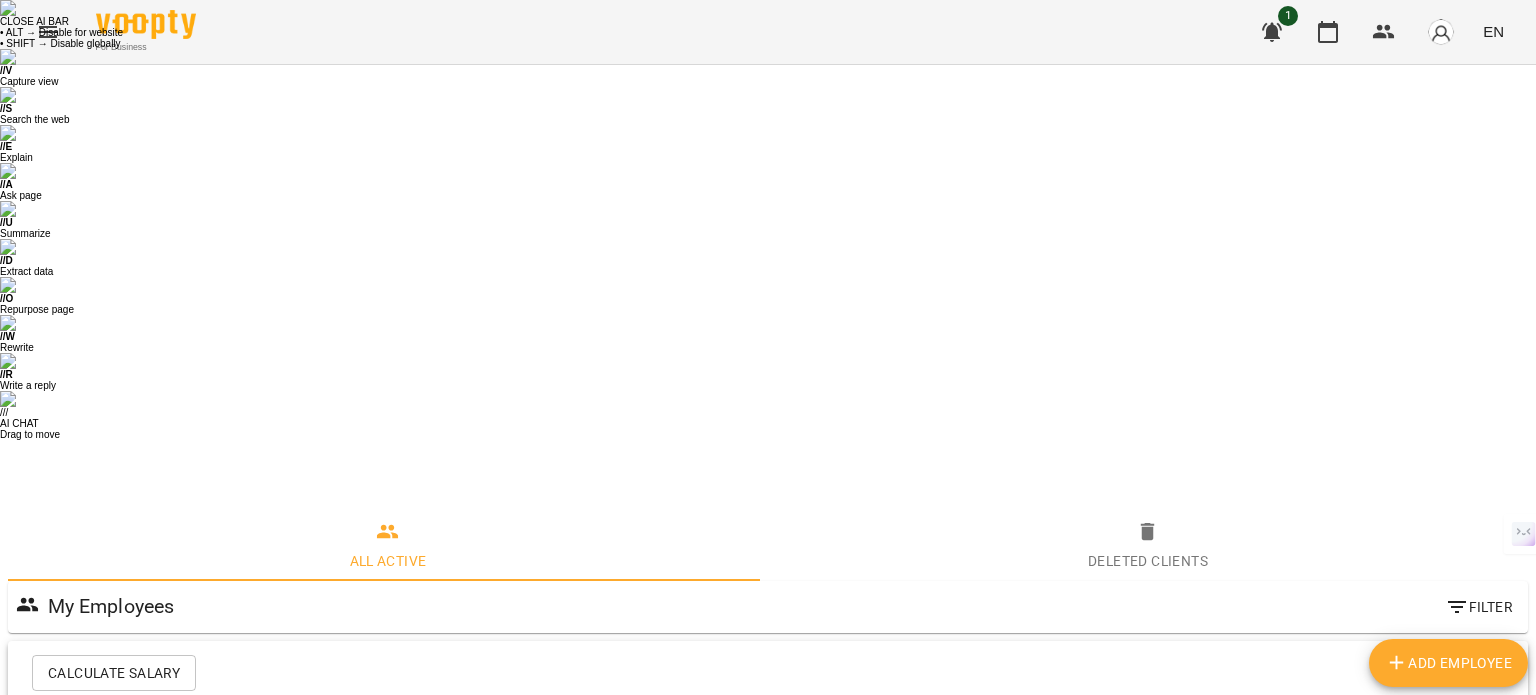 click on "Вчитель англійської мови:  Анна Іванченко" at bounding box center [238, 1100] 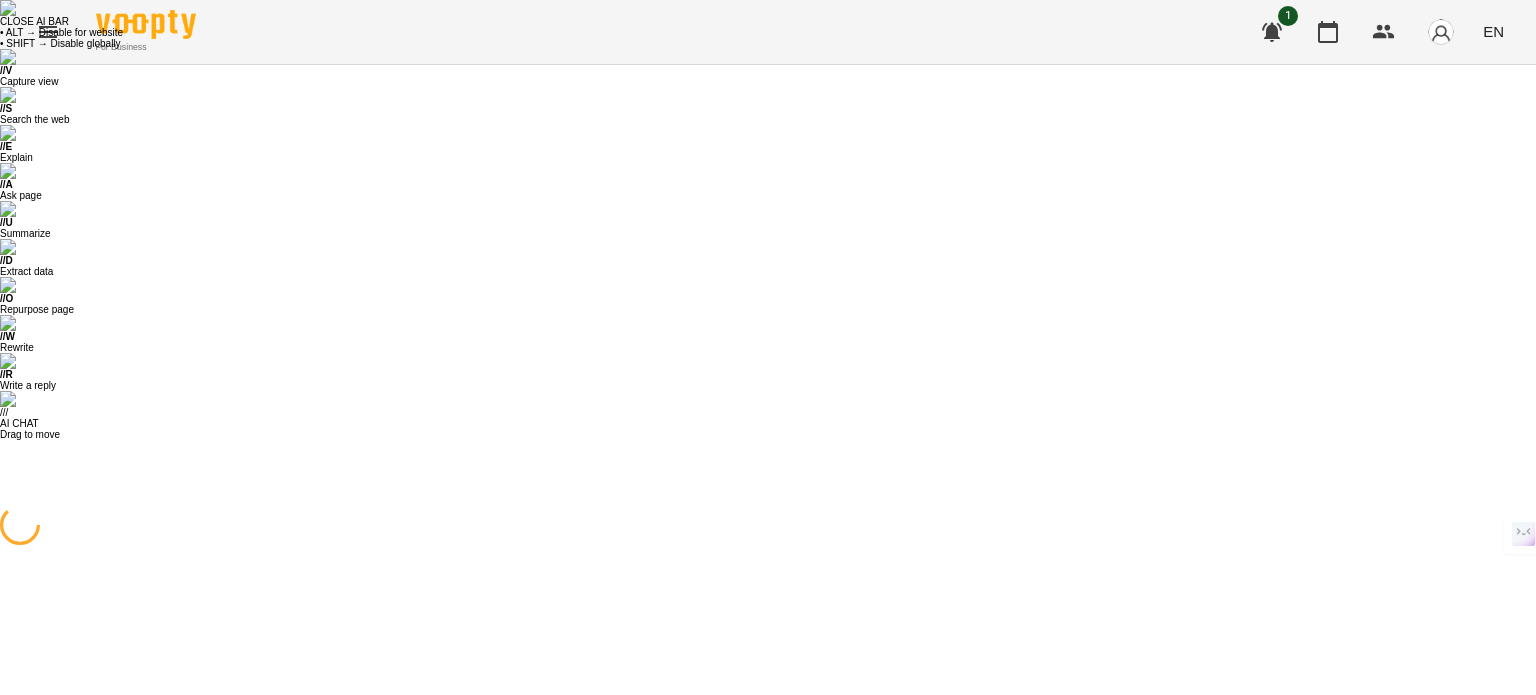 scroll, scrollTop: 0, scrollLeft: 0, axis: both 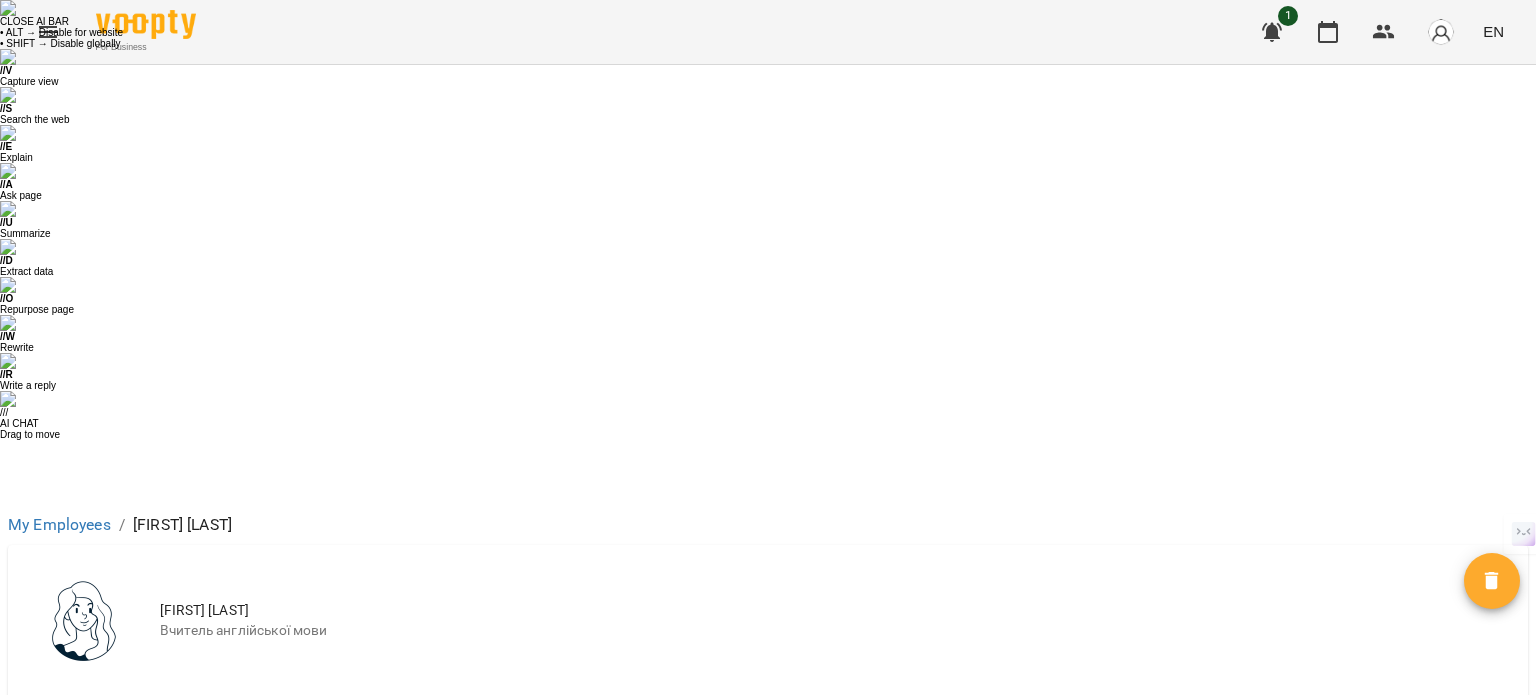 click 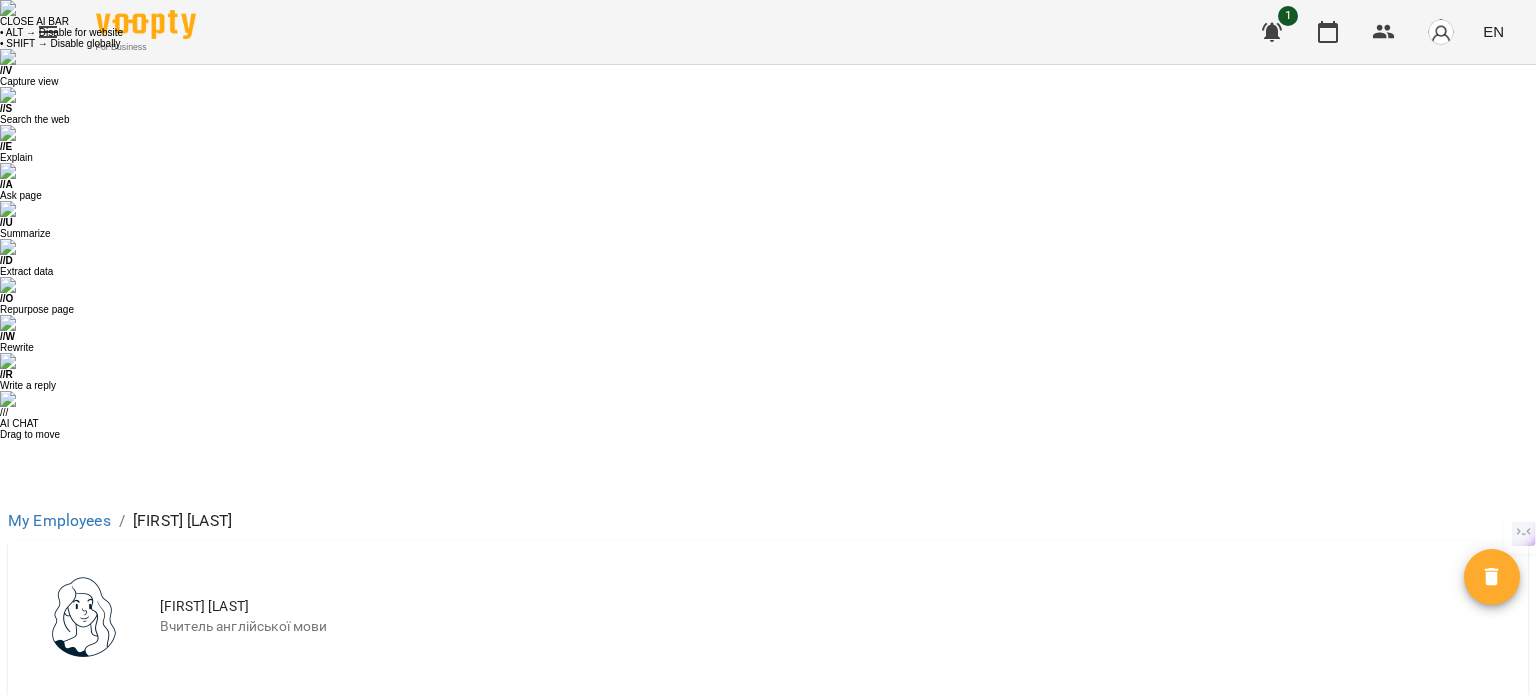 scroll, scrollTop: 400, scrollLeft: 0, axis: vertical 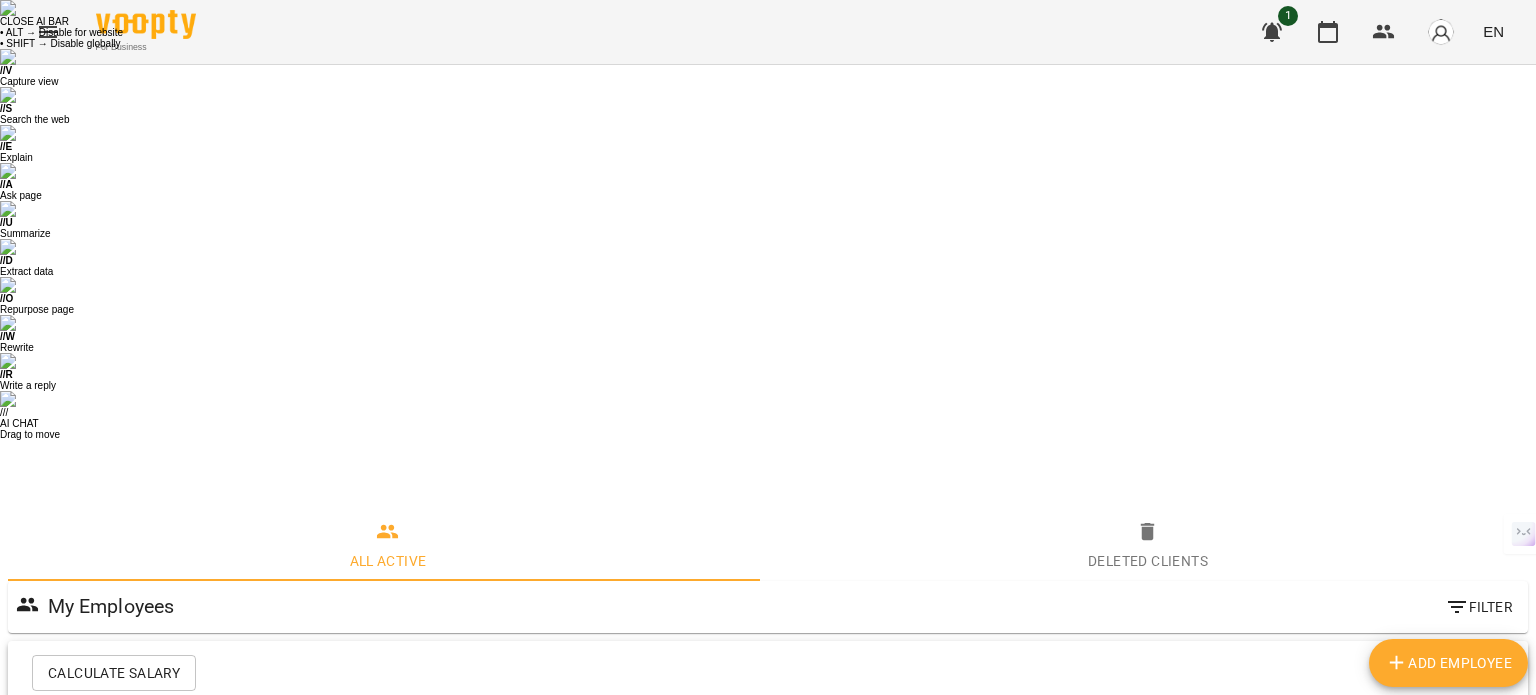 click on "Вчитель англійської мови:  Анна Шаповалова" at bounding box center (238, 1248) 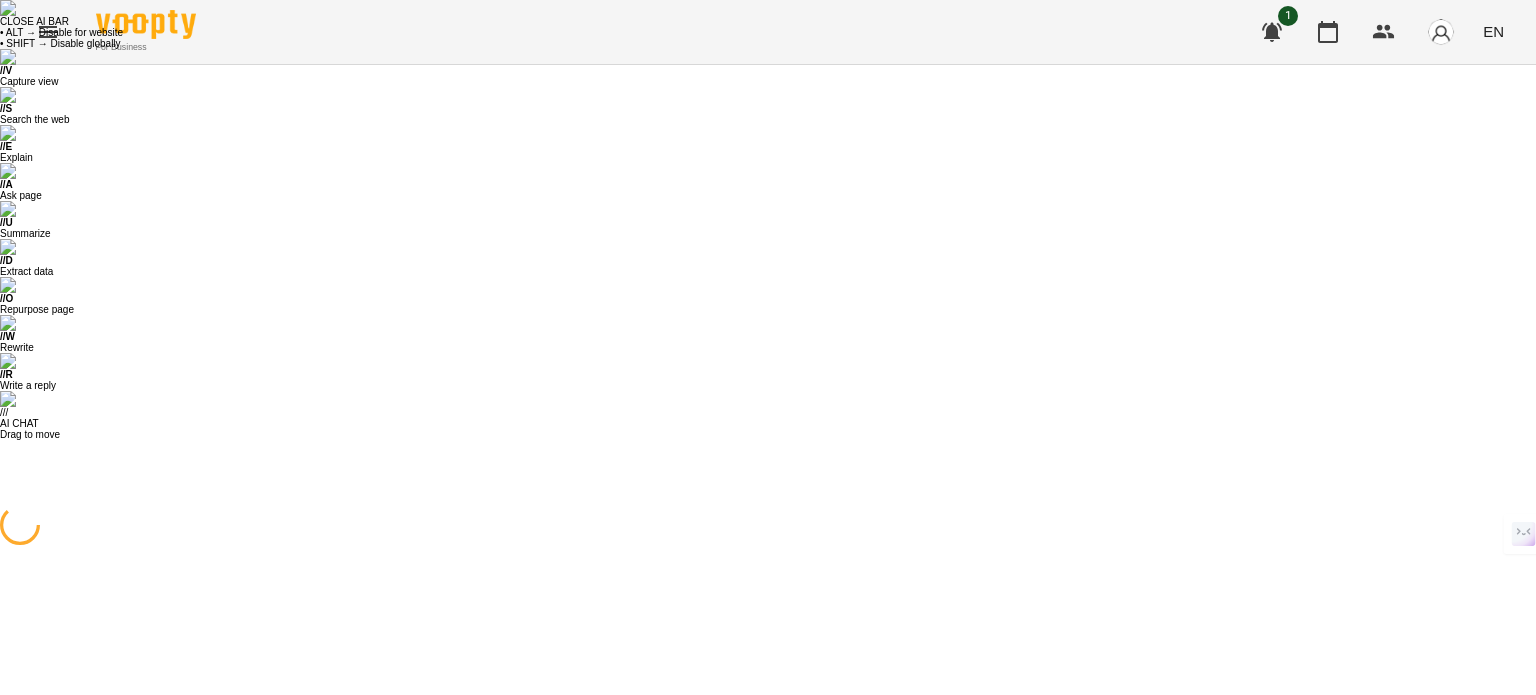 scroll, scrollTop: 0, scrollLeft: 0, axis: both 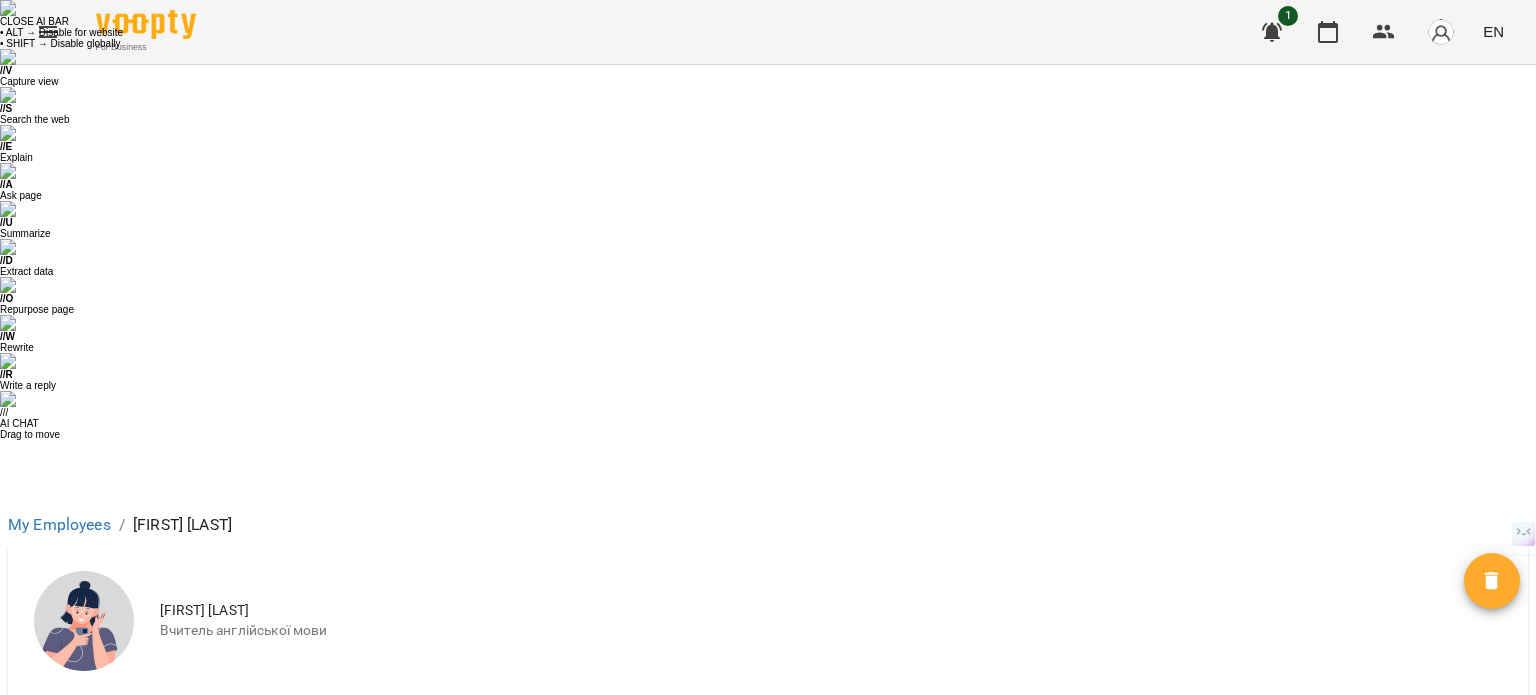 click on "Salary and Expenses" at bounding box center [1376, 891] 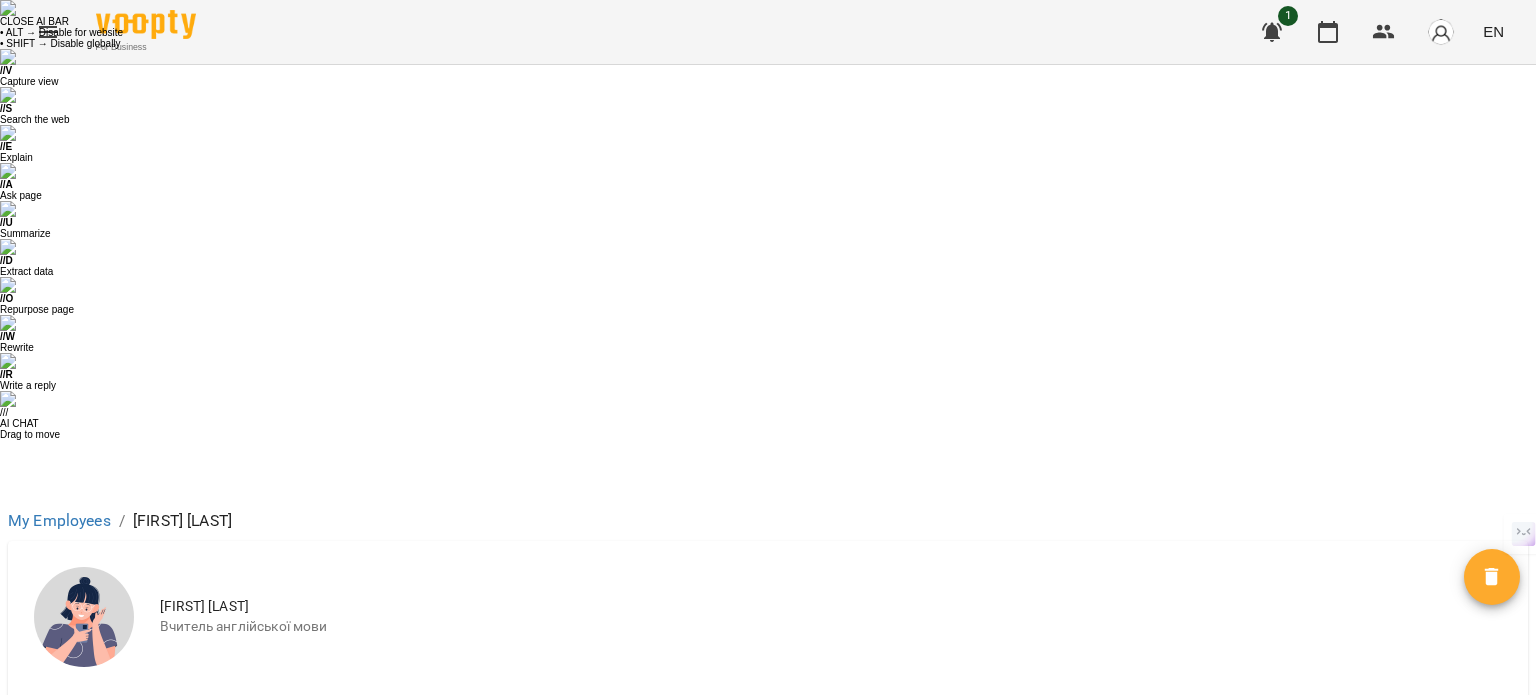 scroll, scrollTop: 0, scrollLeft: 0, axis: both 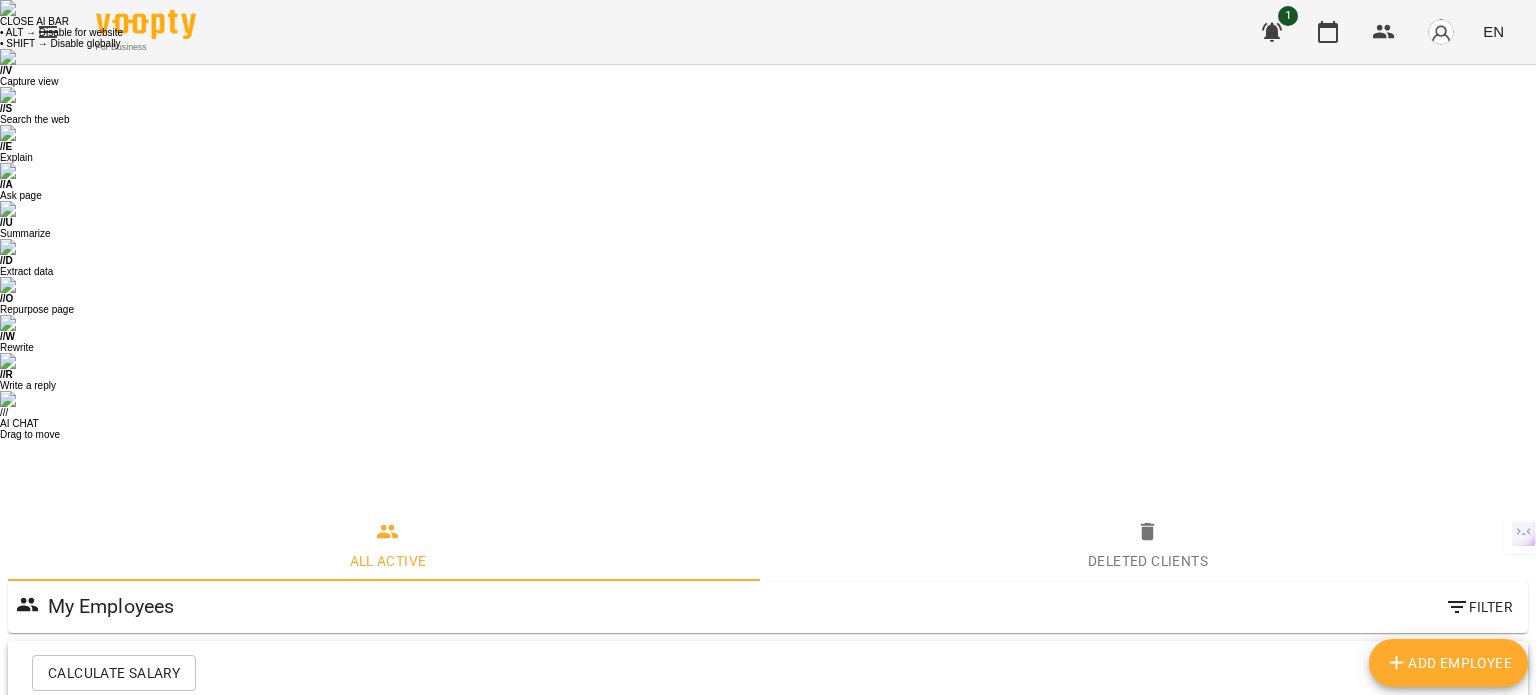 click on "Вчитель англійської мови:  Оксана Ольшевська" at bounding box center [270, 2292] 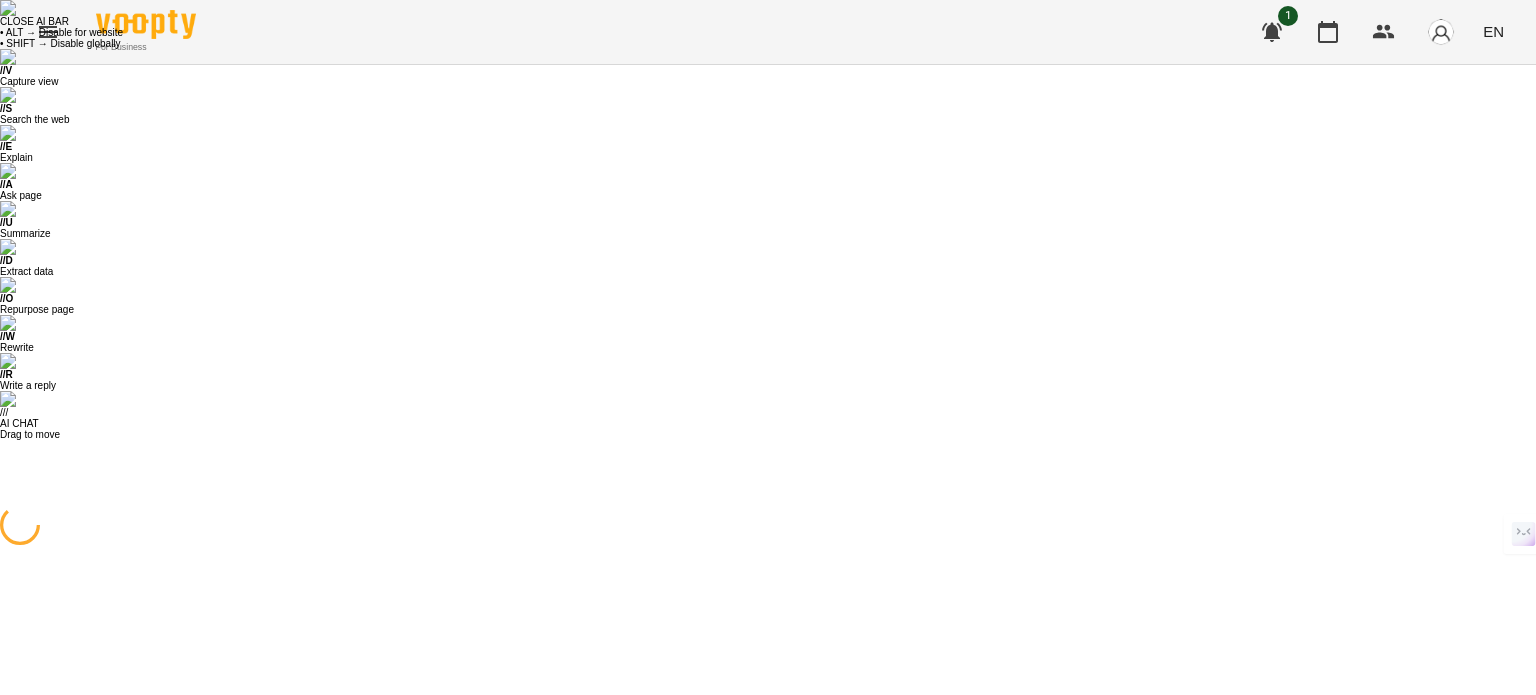 scroll, scrollTop: 0, scrollLeft: 0, axis: both 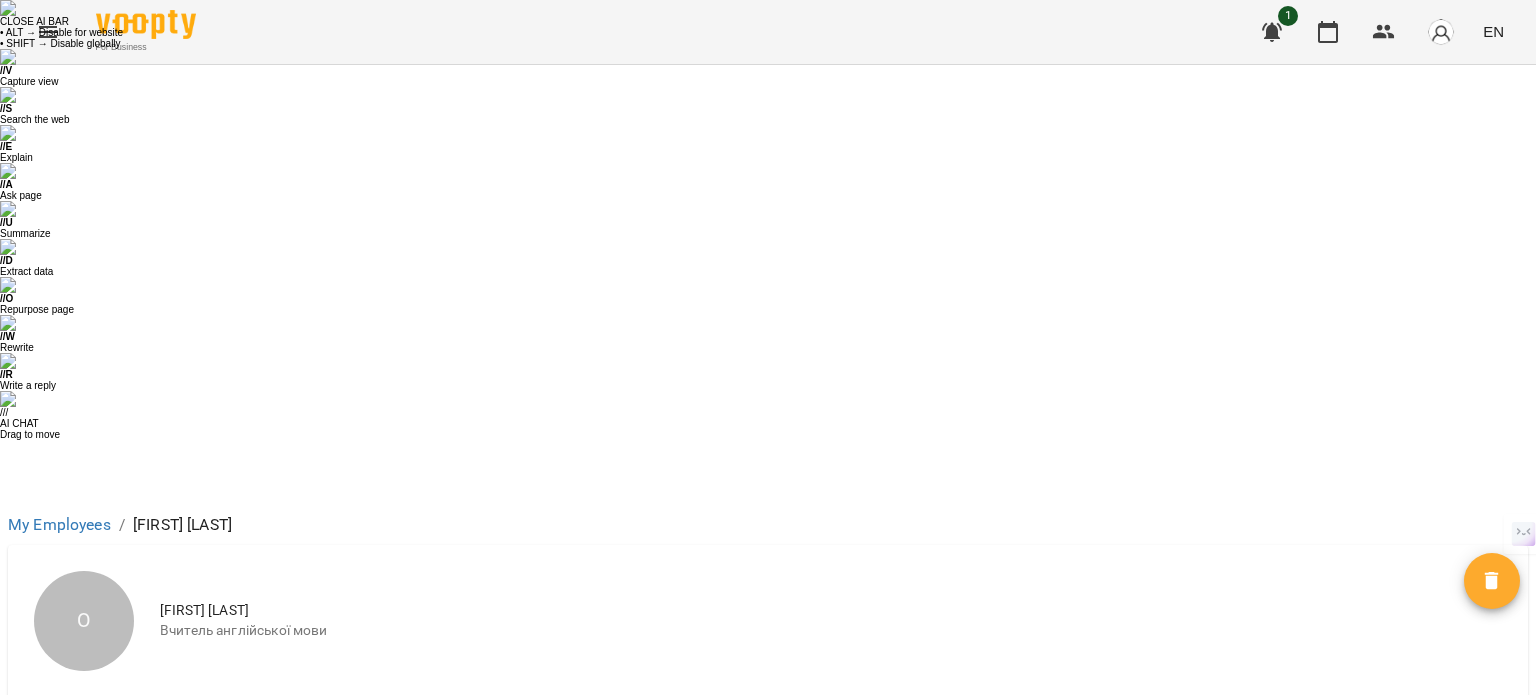 click on "Salary and Expenses" at bounding box center (1376, 938) 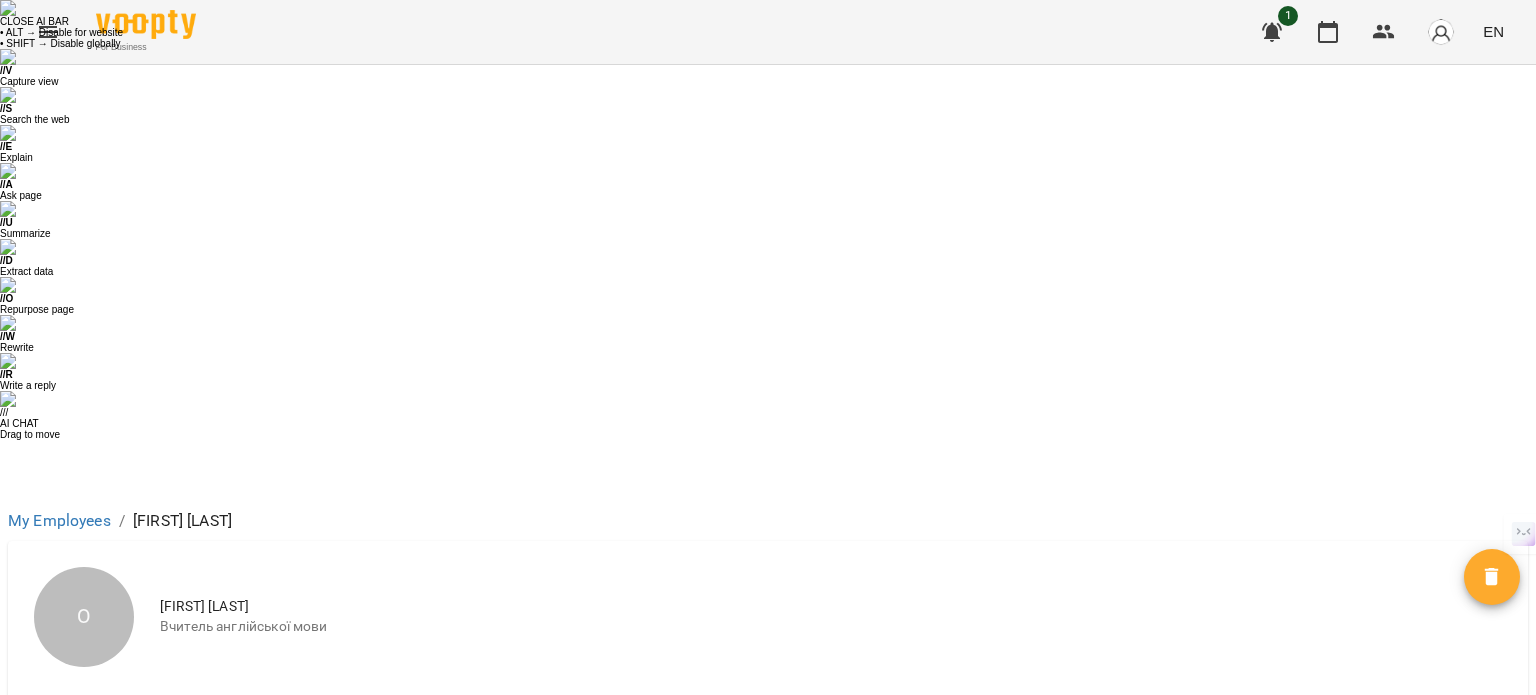 scroll, scrollTop: 300, scrollLeft: 0, axis: vertical 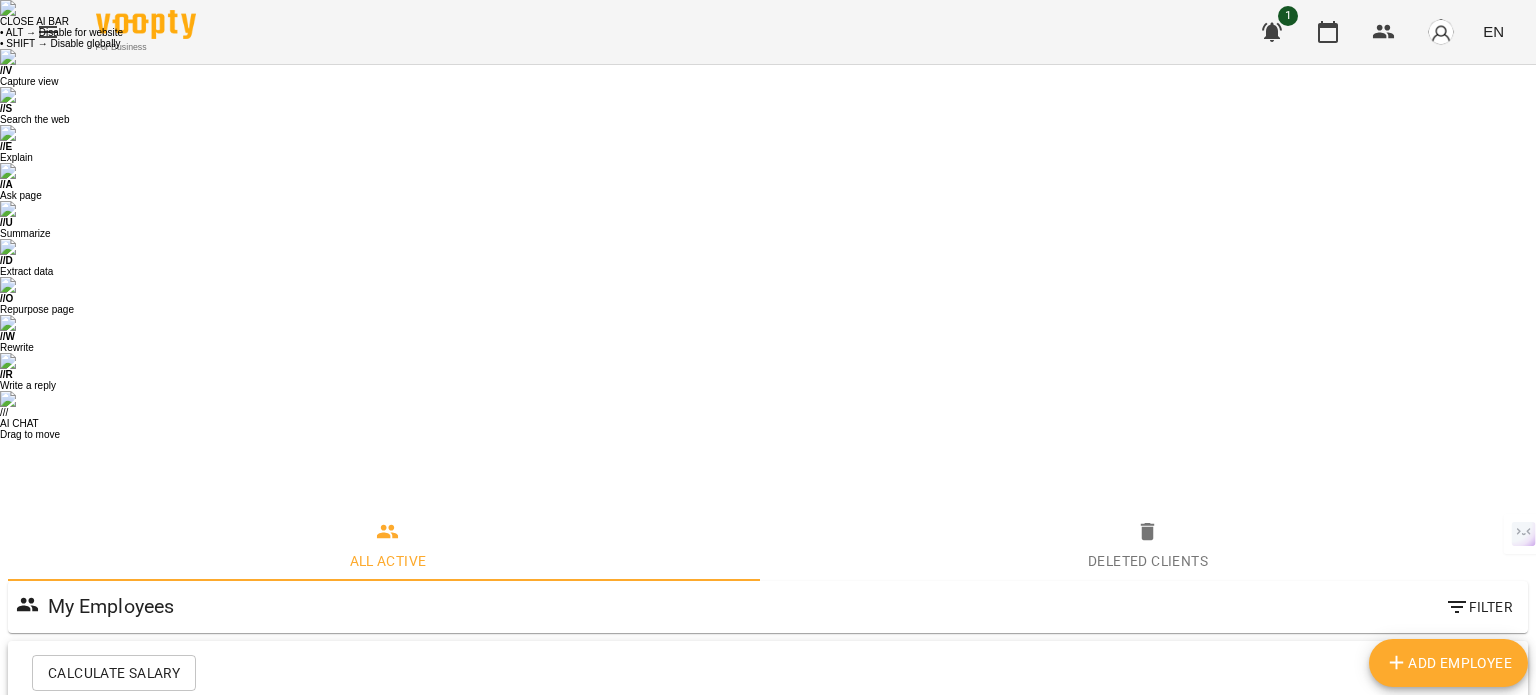 click on "Вчитель англійської мови:  Наталя Супрун" at bounding box center (238, 2140) 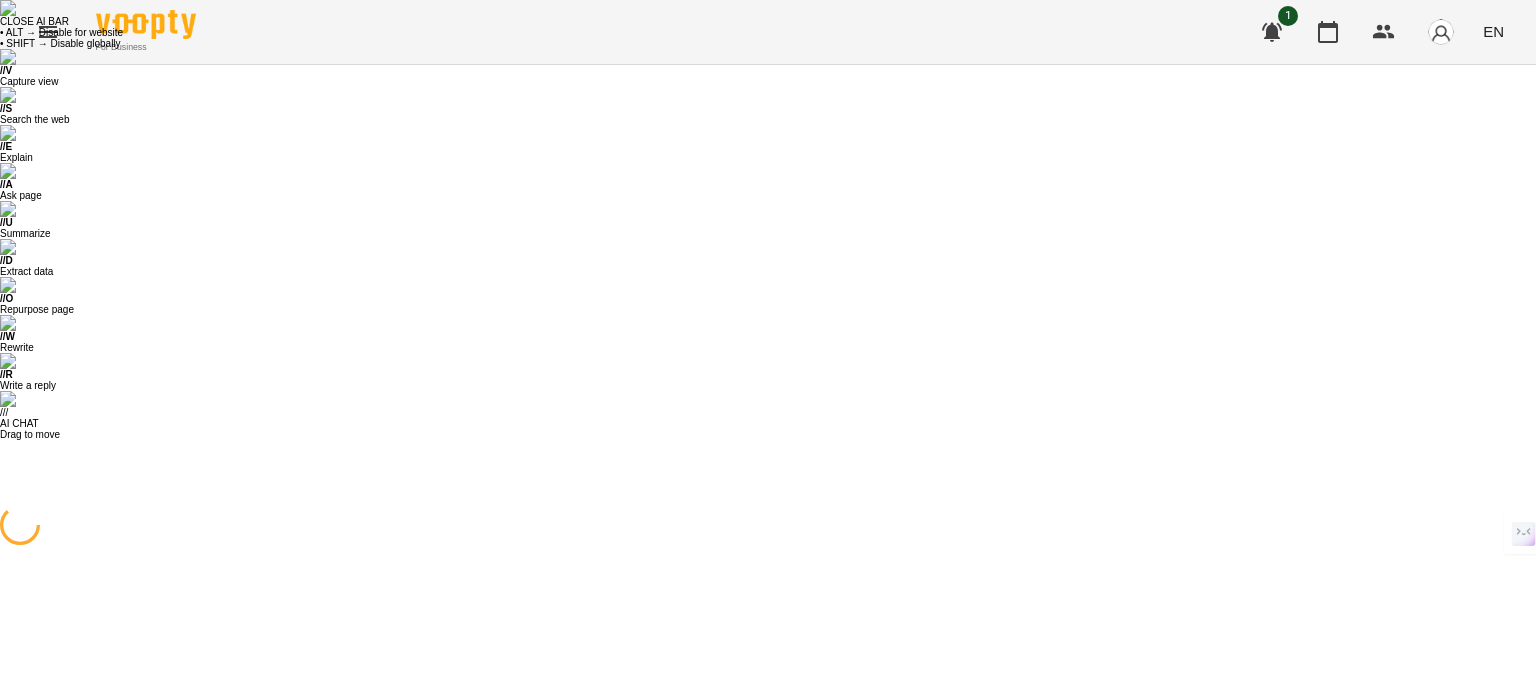 scroll, scrollTop: 0, scrollLeft: 0, axis: both 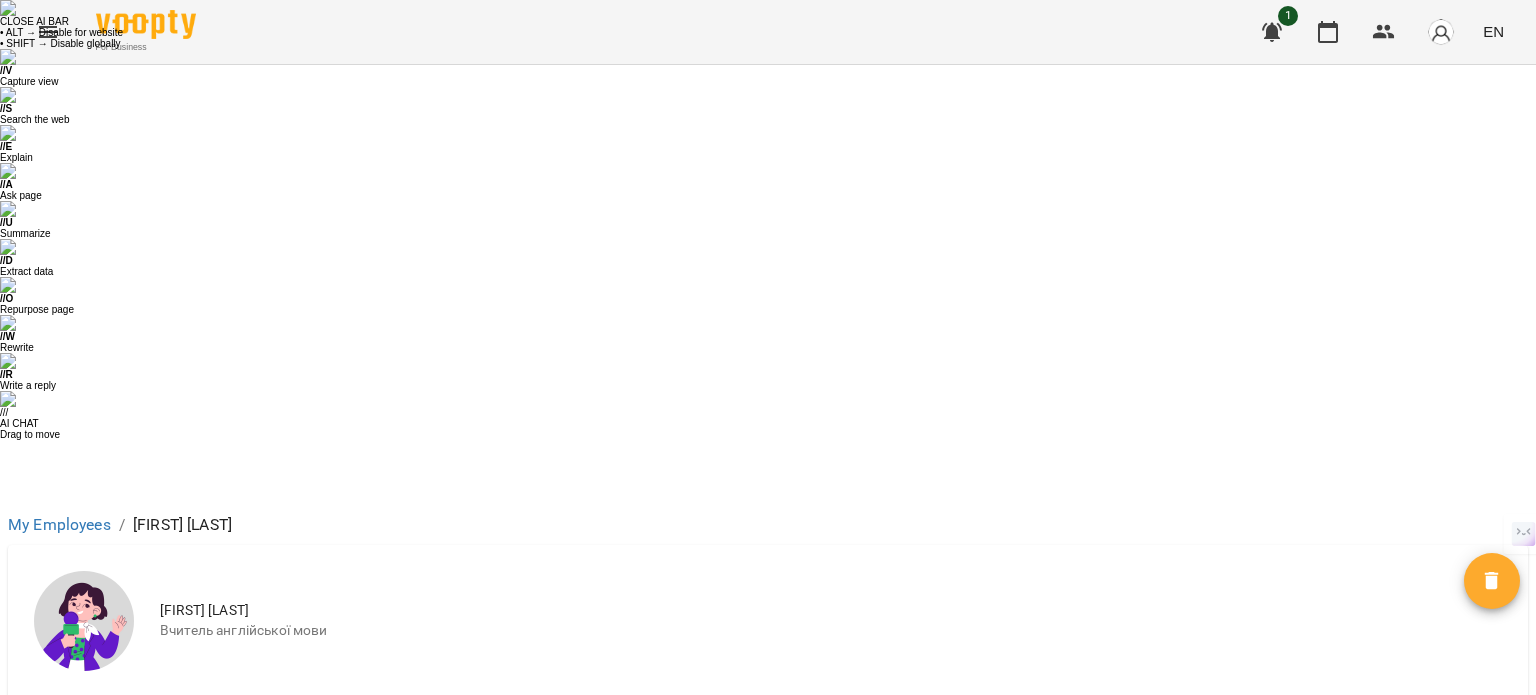 click on "Salary and Expenses" at bounding box center [1376, 891] 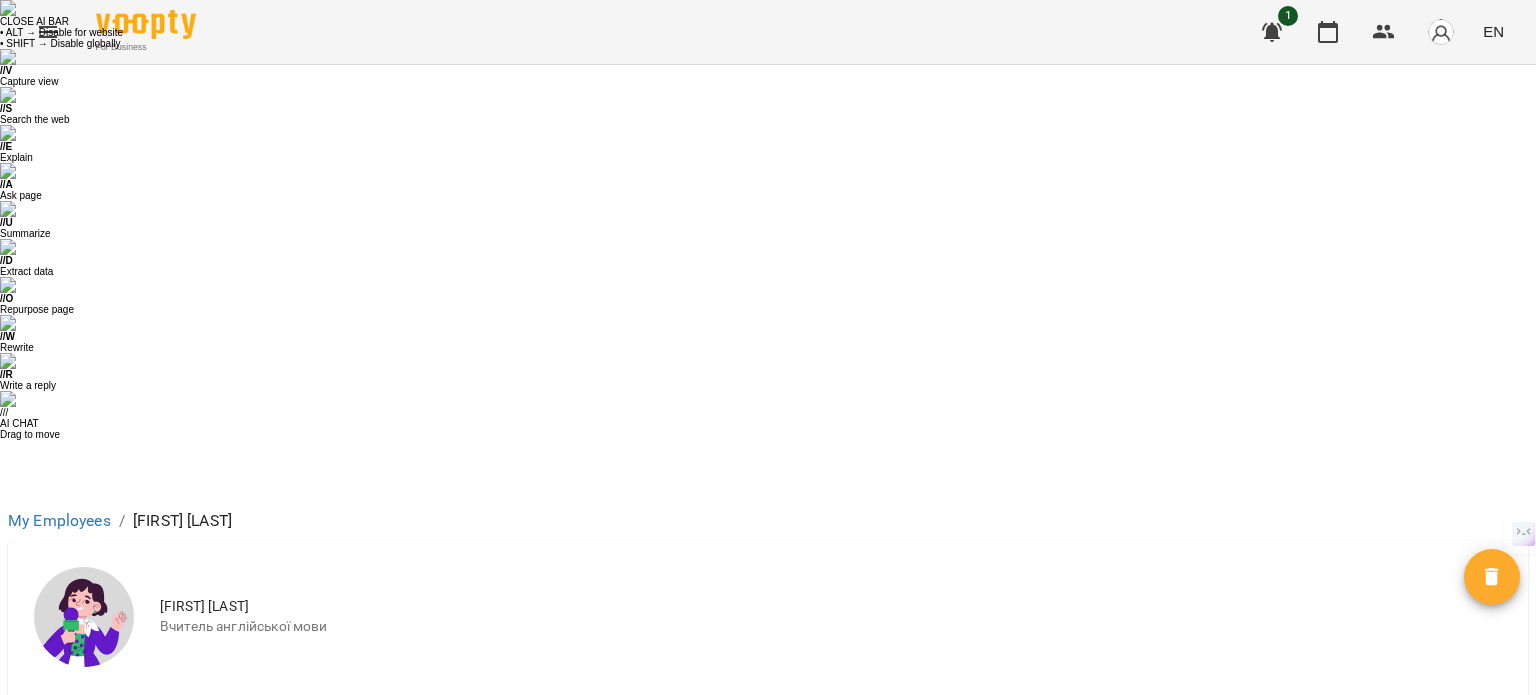 scroll, scrollTop: 0, scrollLeft: 0, axis: both 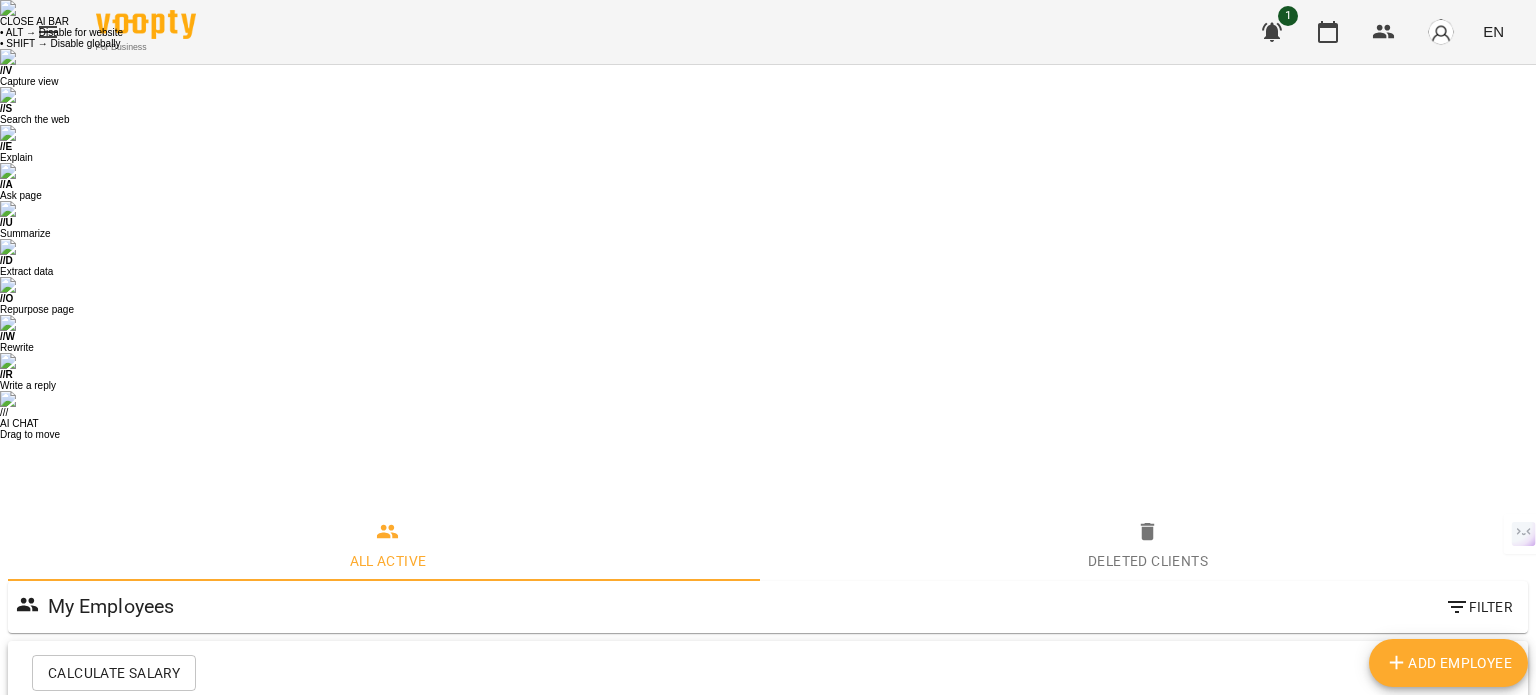click on "Вчитель англійської мови:  Роман Климець" at bounding box center (238, 2741) 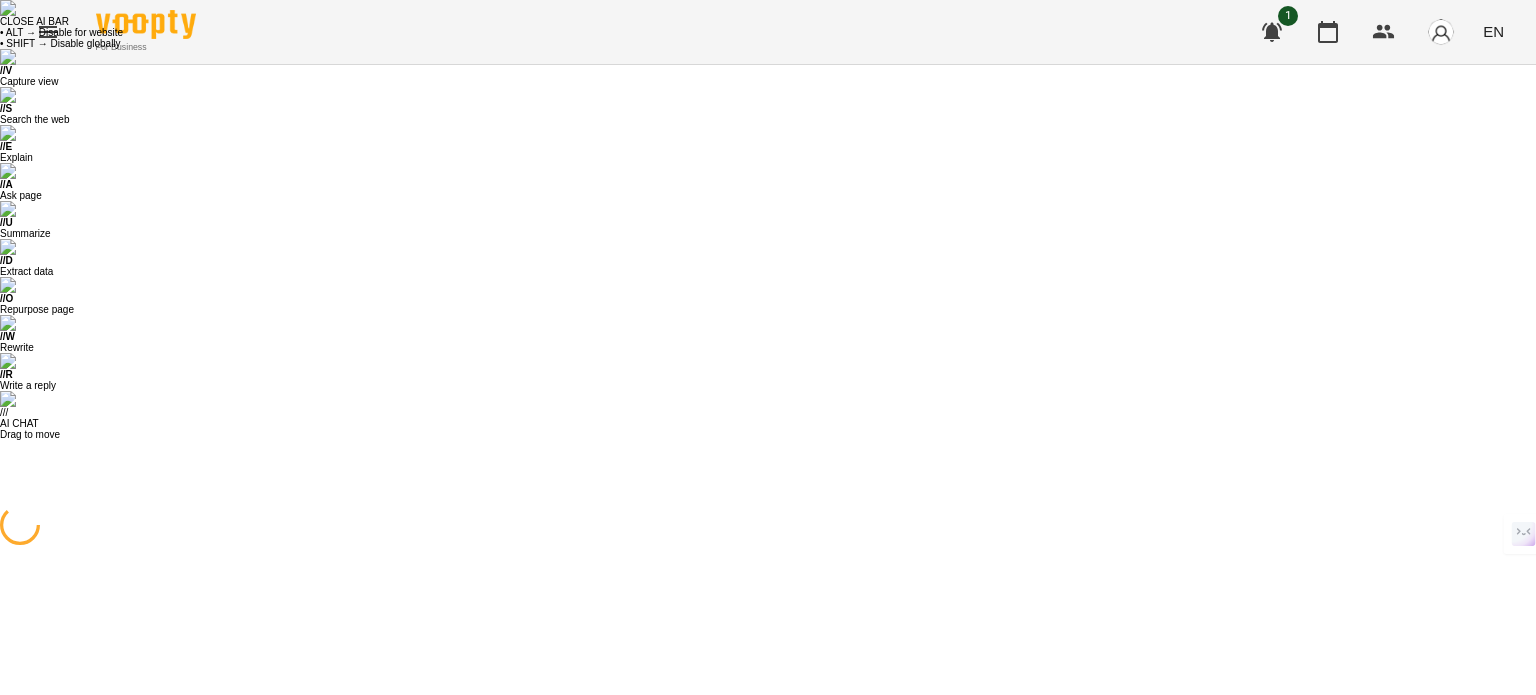 scroll, scrollTop: 0, scrollLeft: 0, axis: both 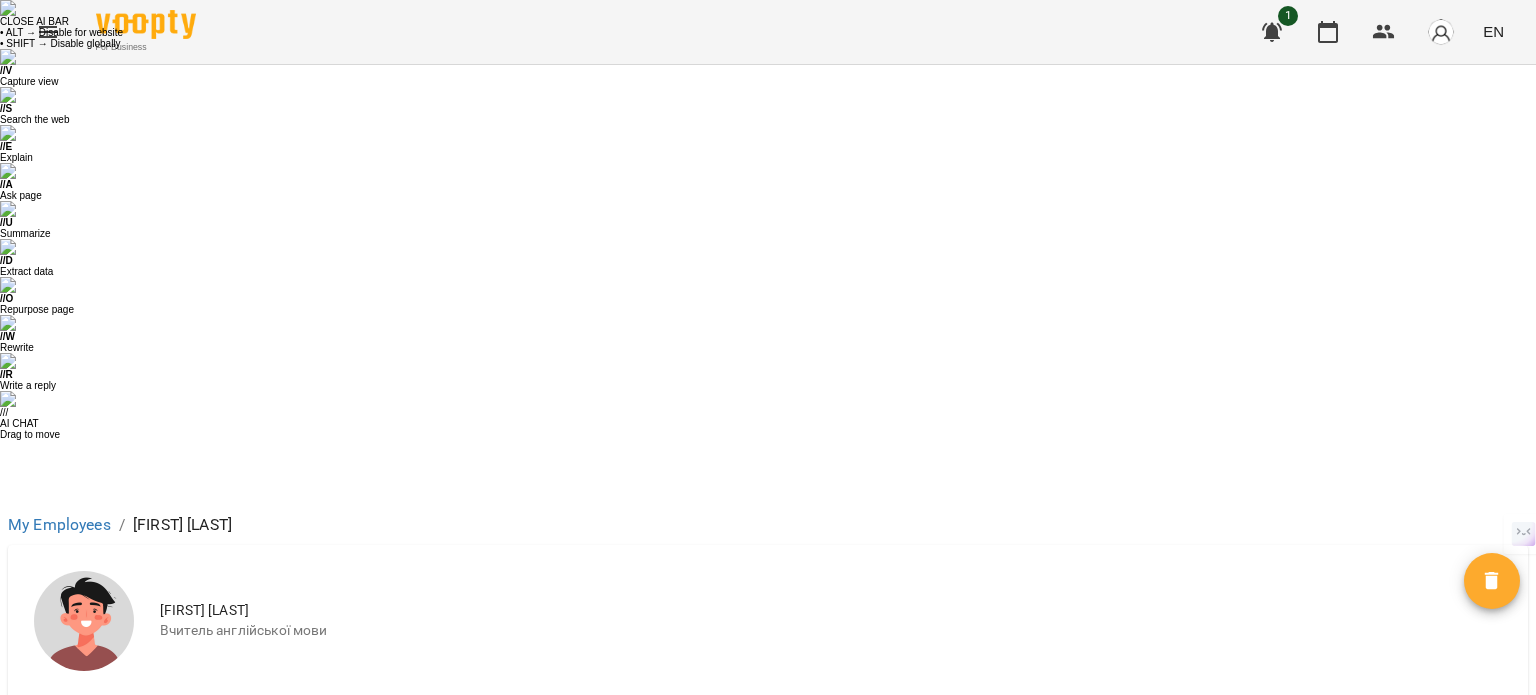 click on "Salary and Expenses" at bounding box center (1376, 891) 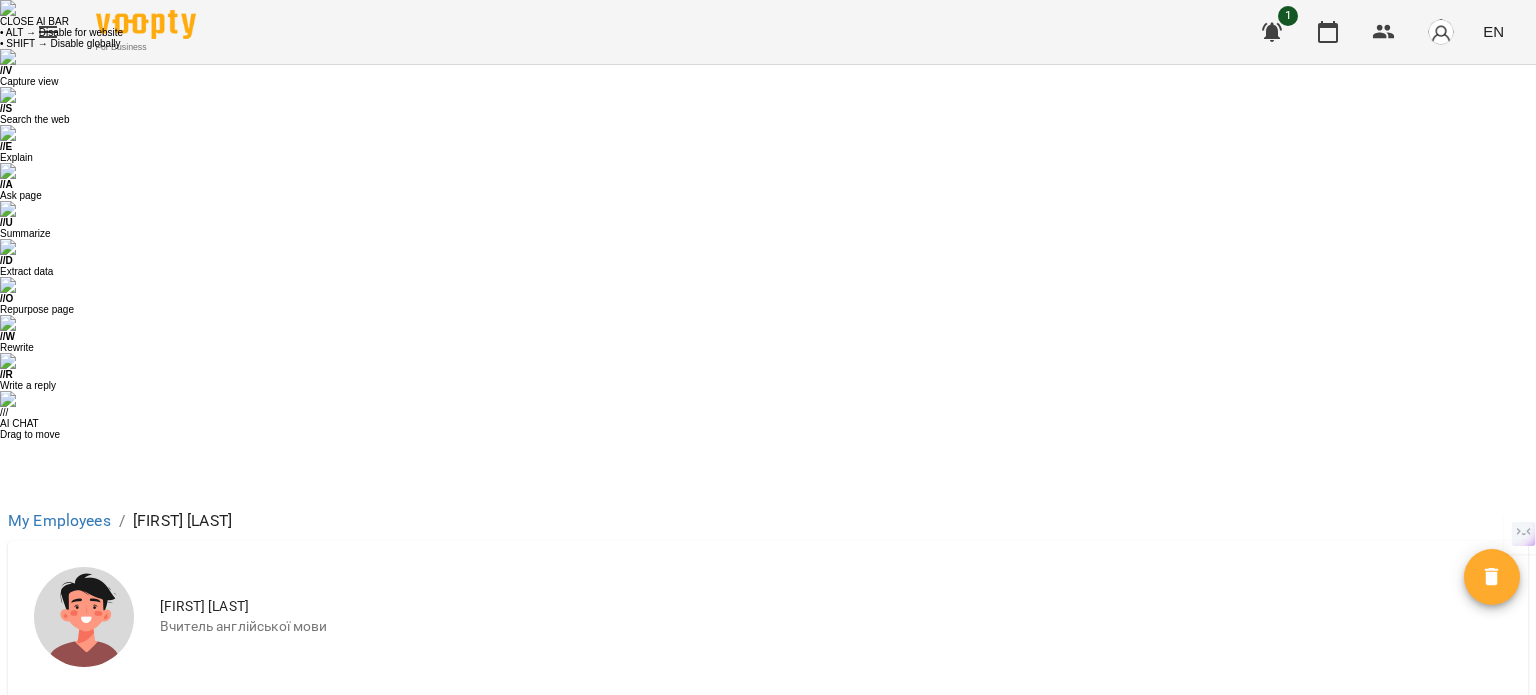 scroll, scrollTop: 135, scrollLeft: 0, axis: vertical 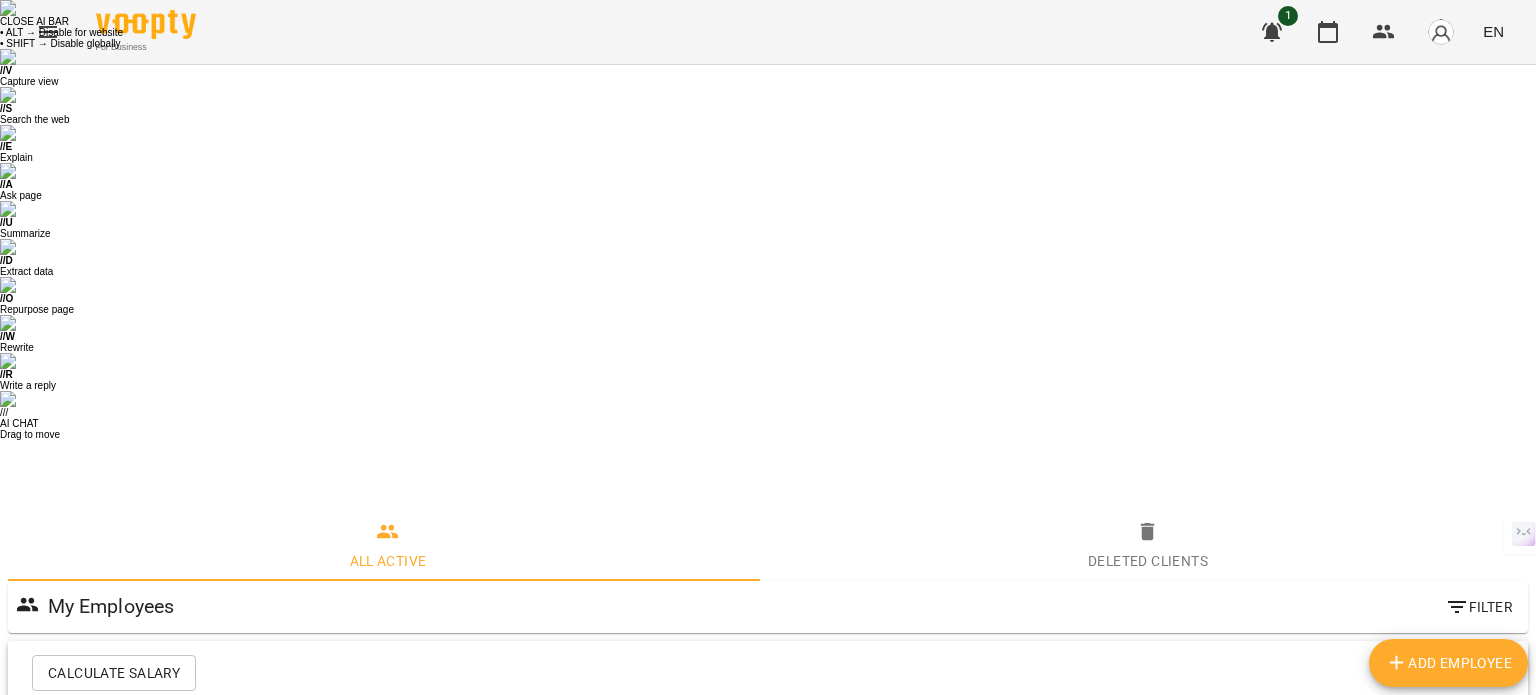 click on "Вчитель французської мови:  Яна Бутешова" at bounding box center [245, 3193] 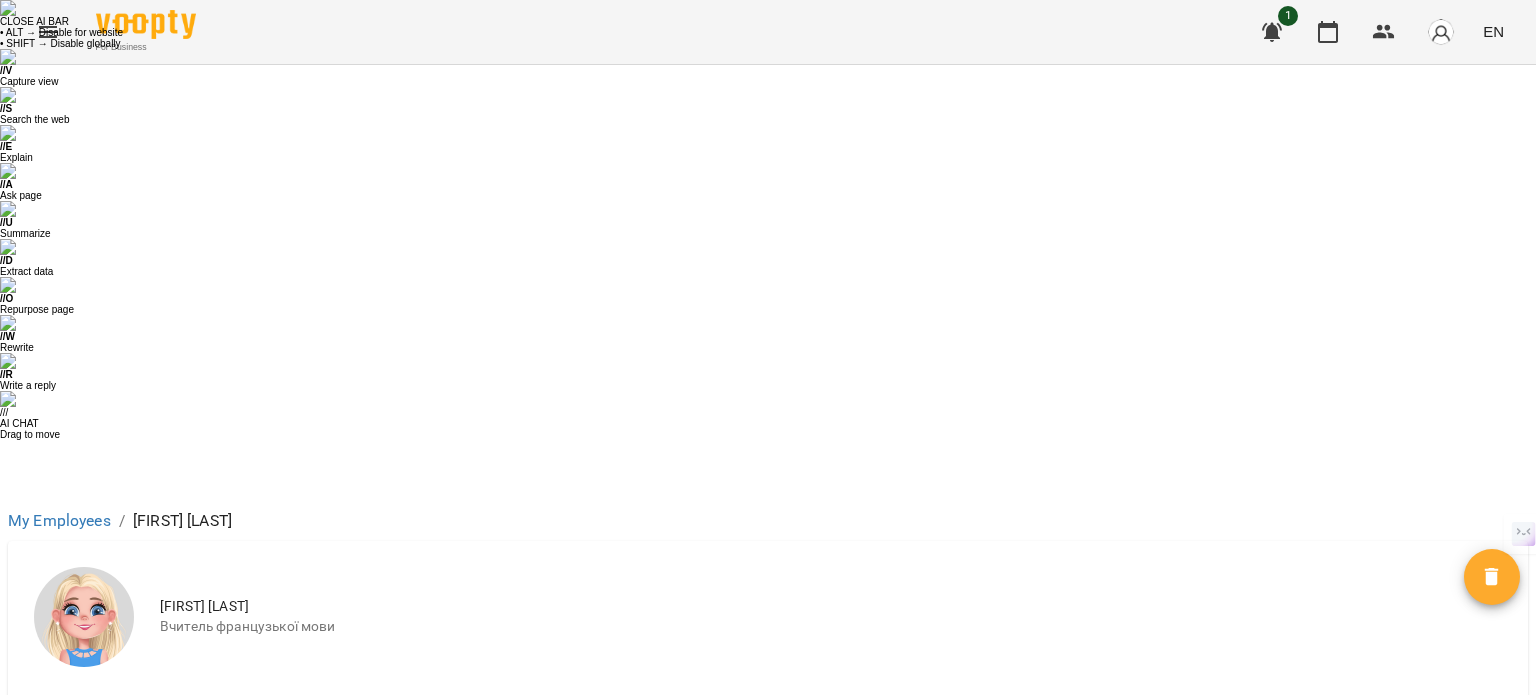 scroll, scrollTop: 100, scrollLeft: 0, axis: vertical 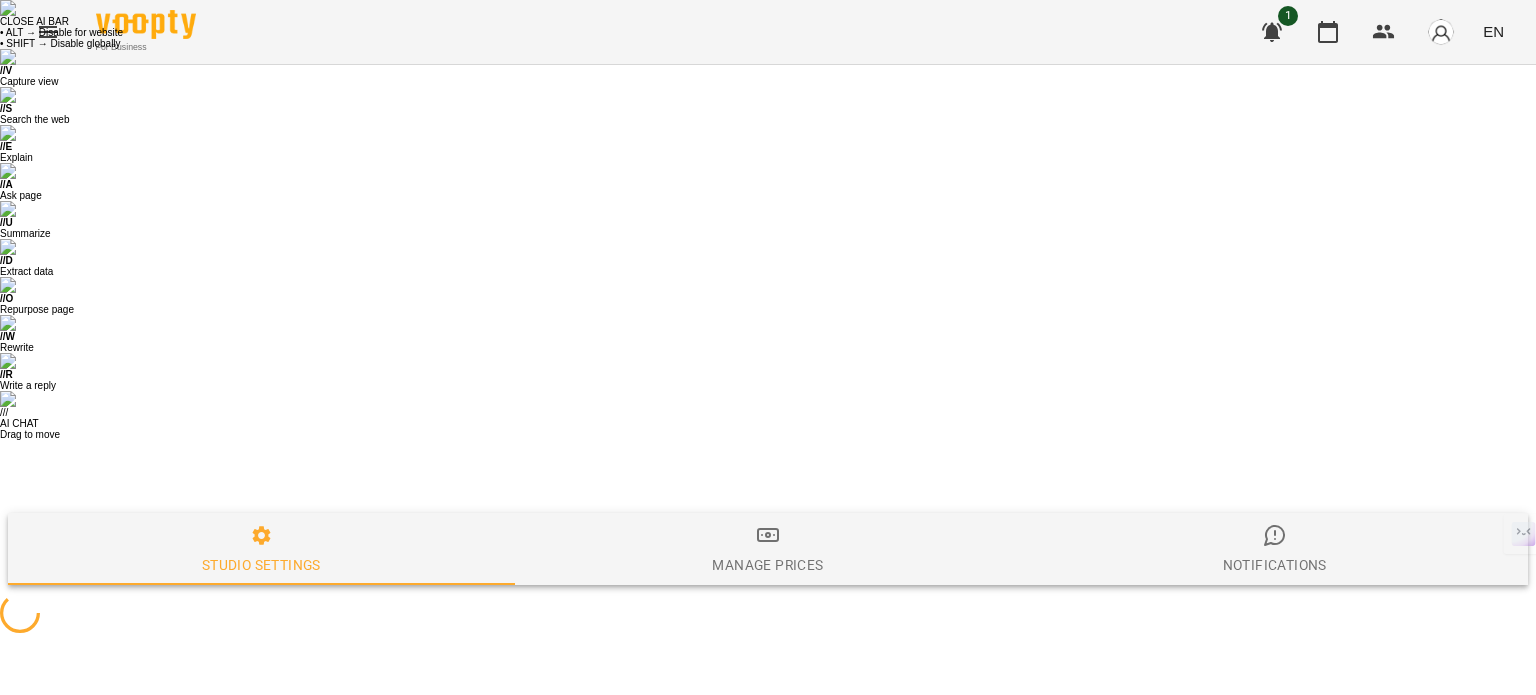 select on "**" 